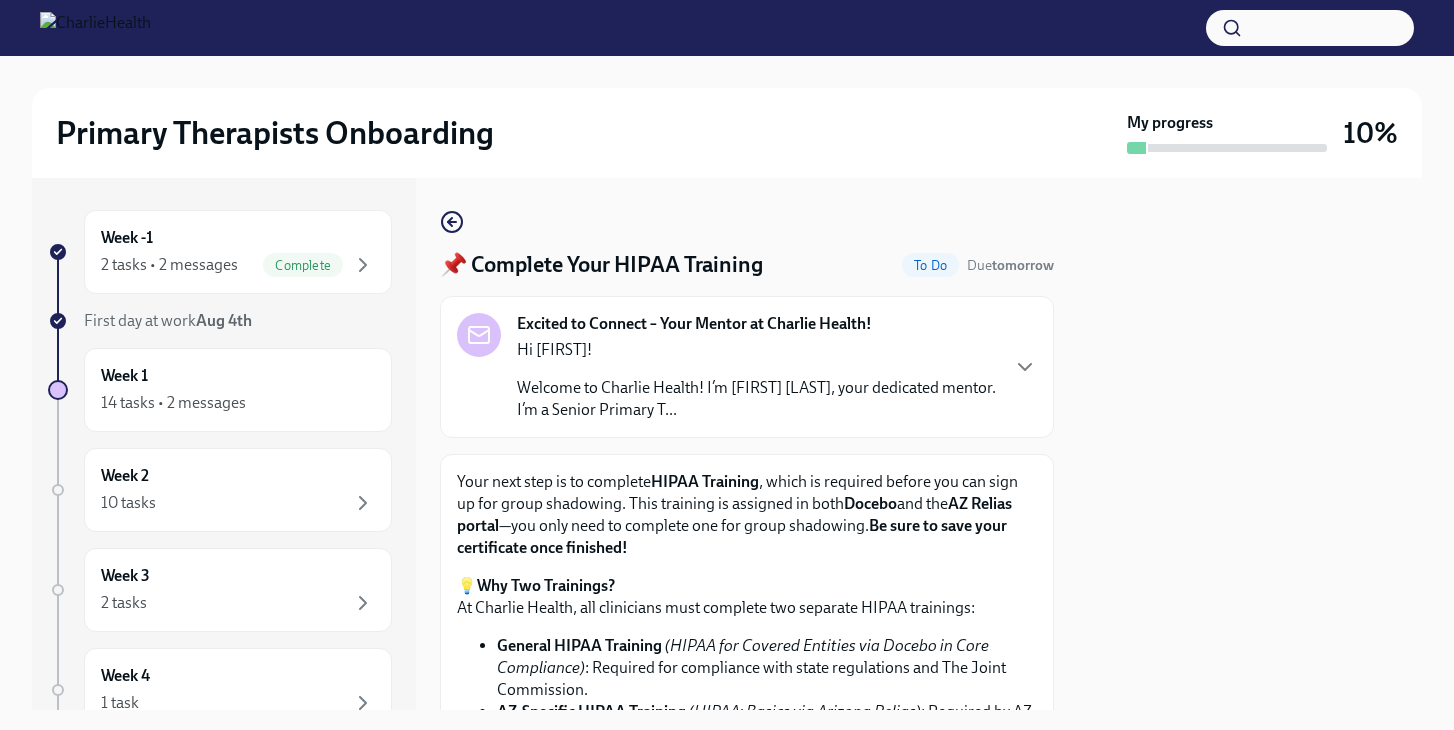 scroll, scrollTop: 0, scrollLeft: 0, axis: both 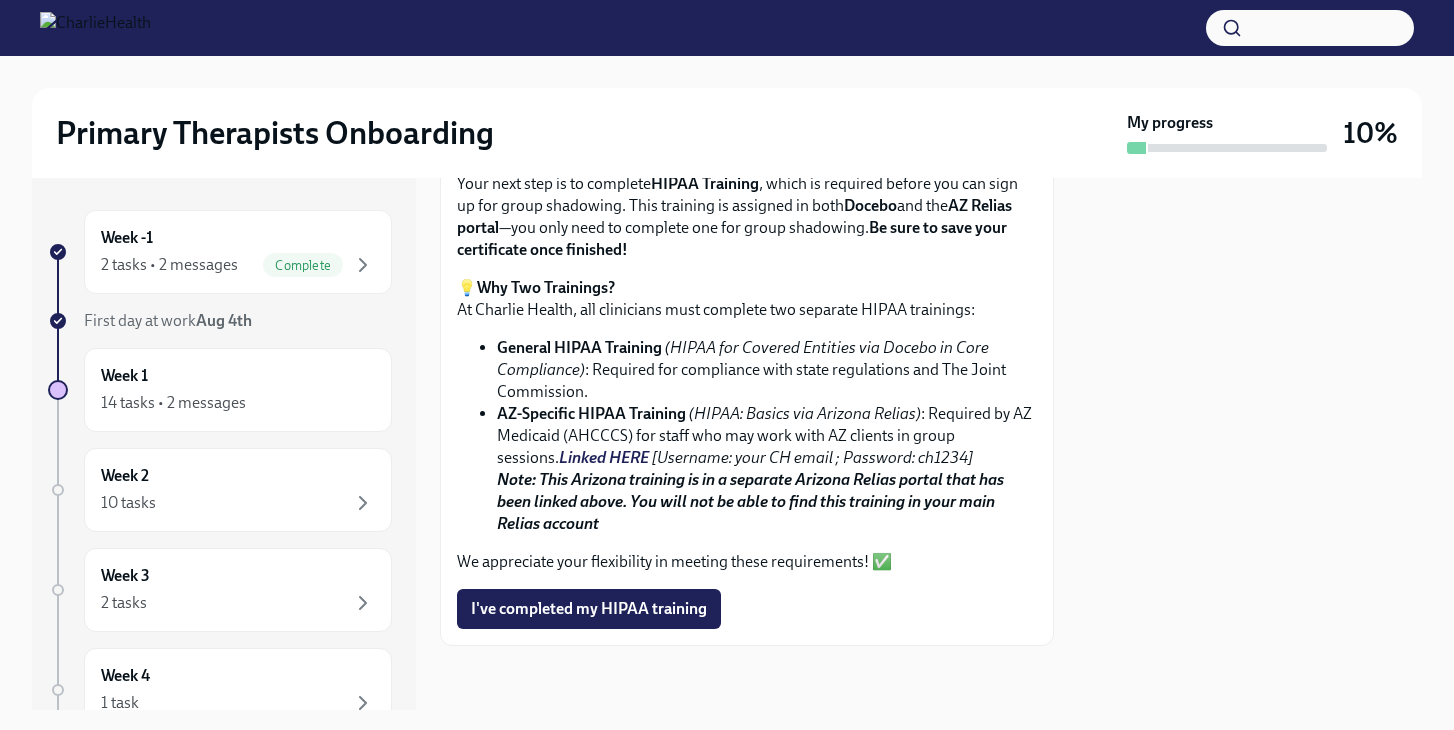 click on "Linked HERE" at bounding box center (604, 457) 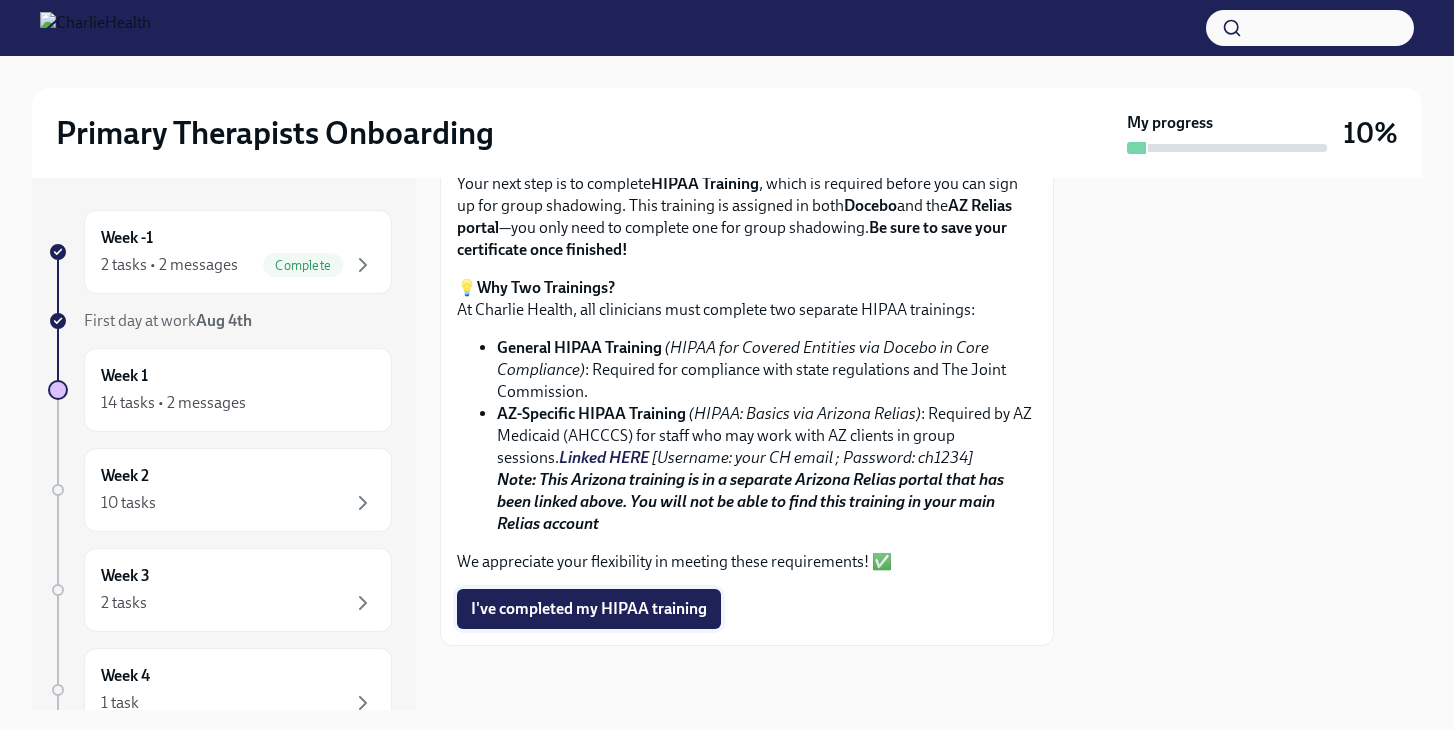 click on "I've completed my HIPAA training" at bounding box center [589, 609] 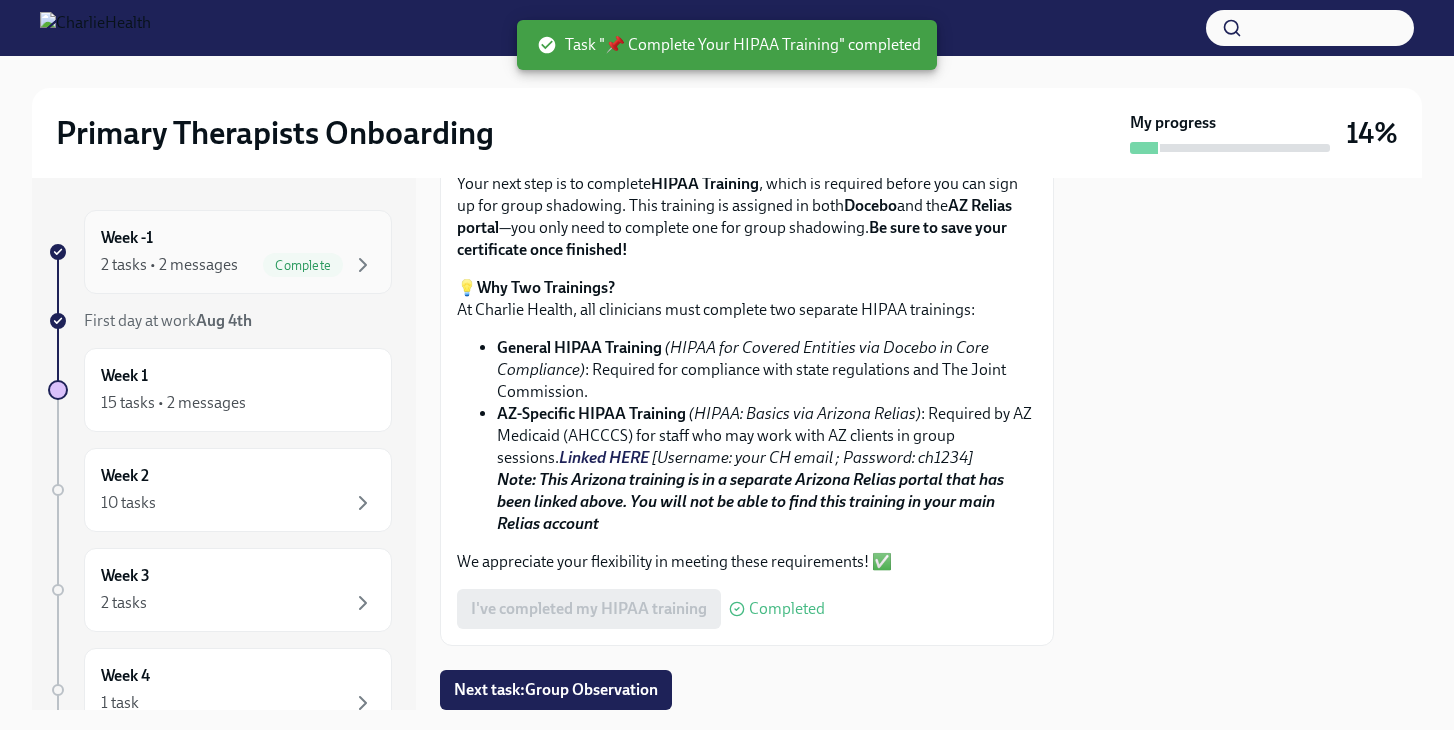 click on "Week -1 2 tasks • 2 messages Complete" at bounding box center [238, 252] 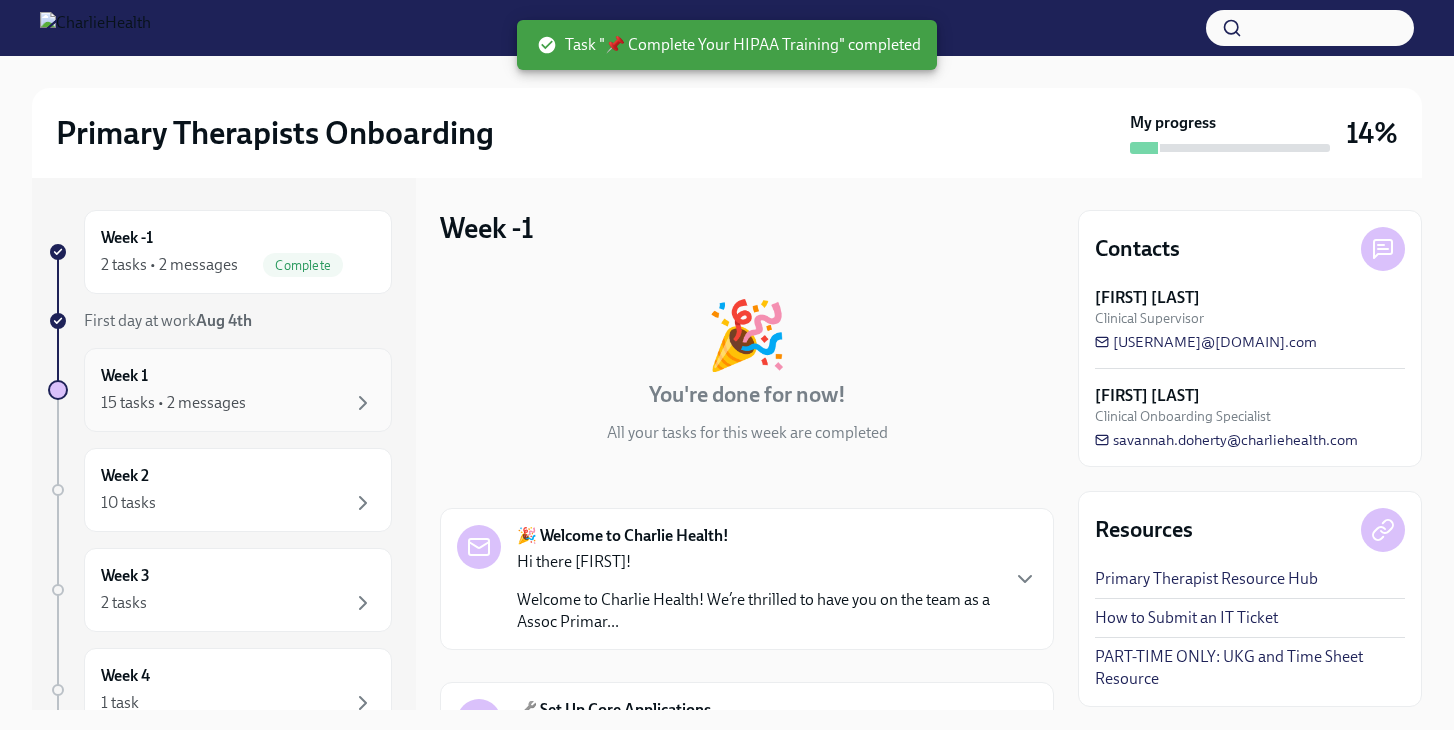 click on "Week 1 15 tasks • 2 messages" at bounding box center (238, 390) 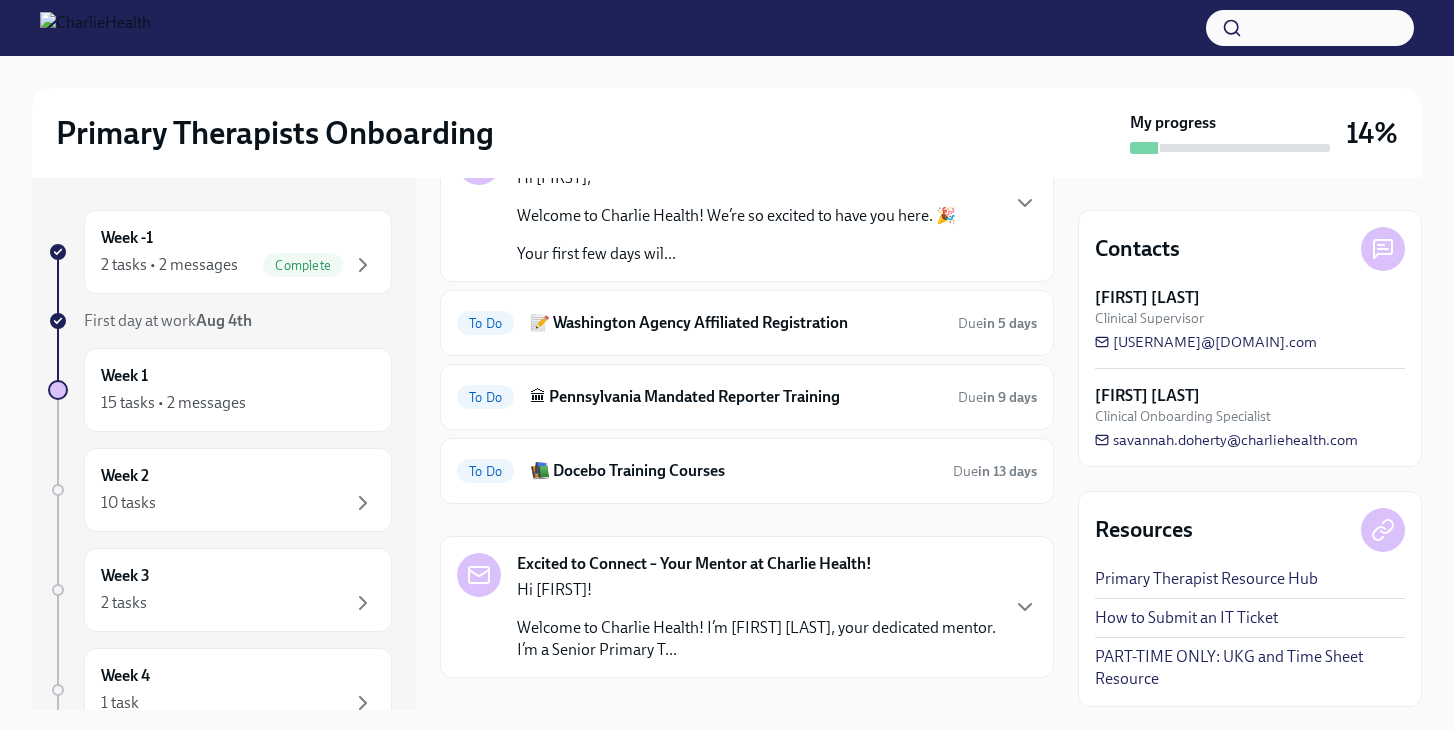 scroll, scrollTop: 142, scrollLeft: 0, axis: vertical 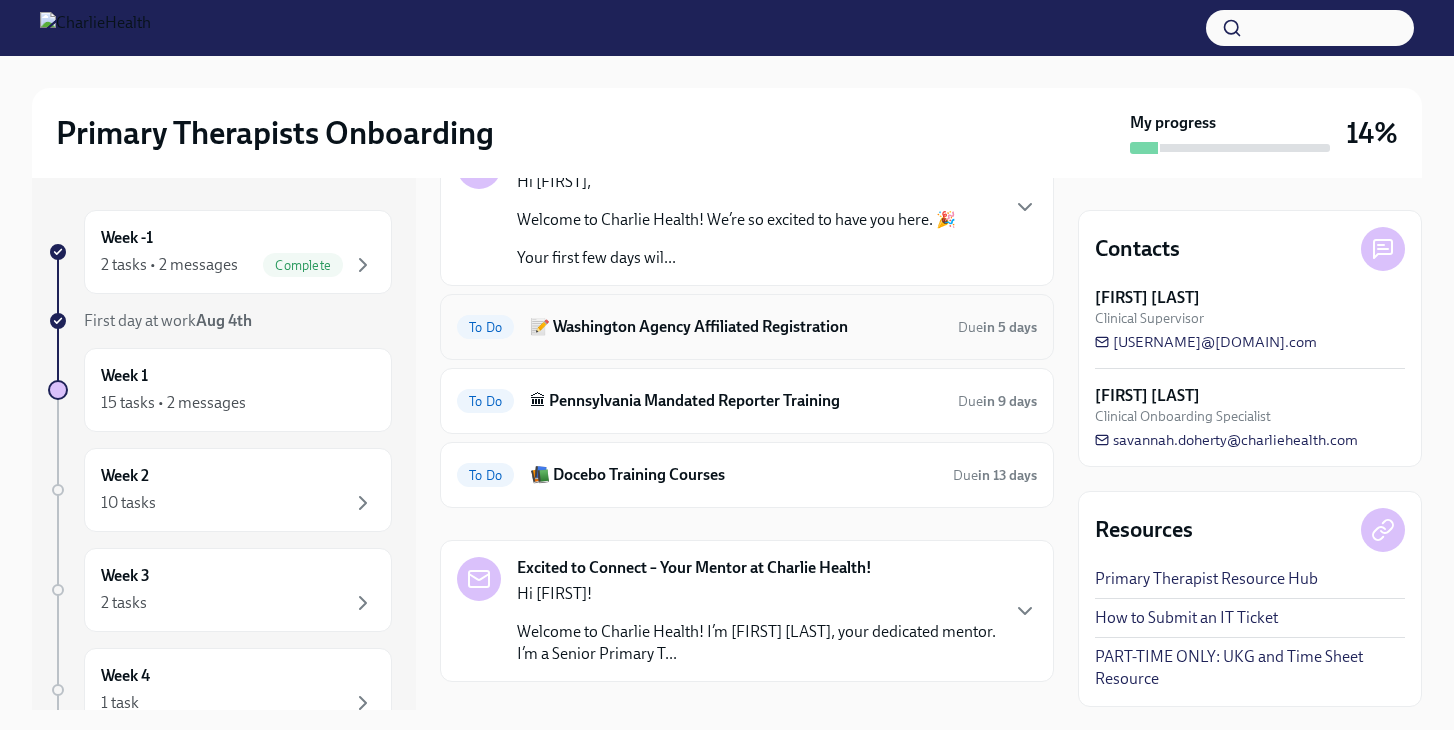click on "To Do 📝 [STATE] Agency Affiliated Registration Due  in 5 days" at bounding box center (747, 327) 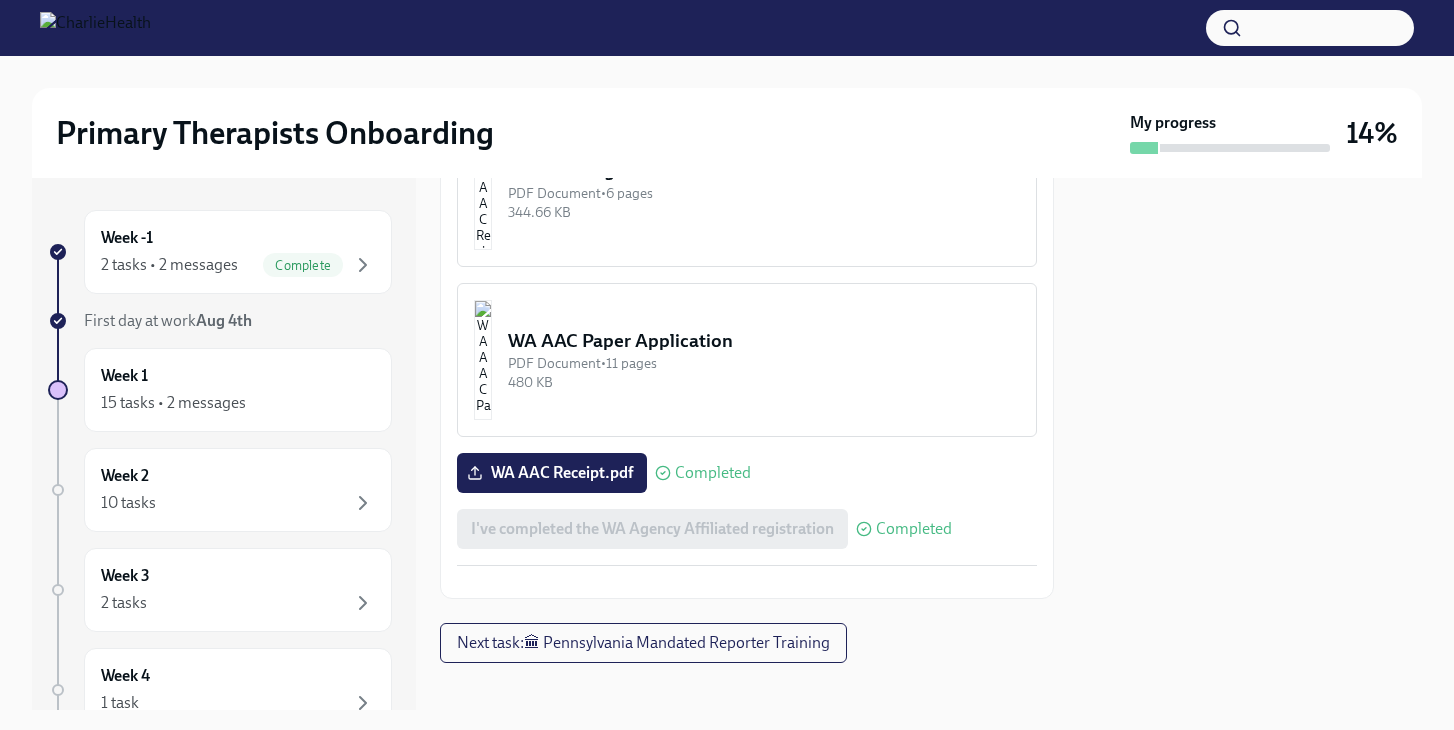 scroll, scrollTop: 1355, scrollLeft: 0, axis: vertical 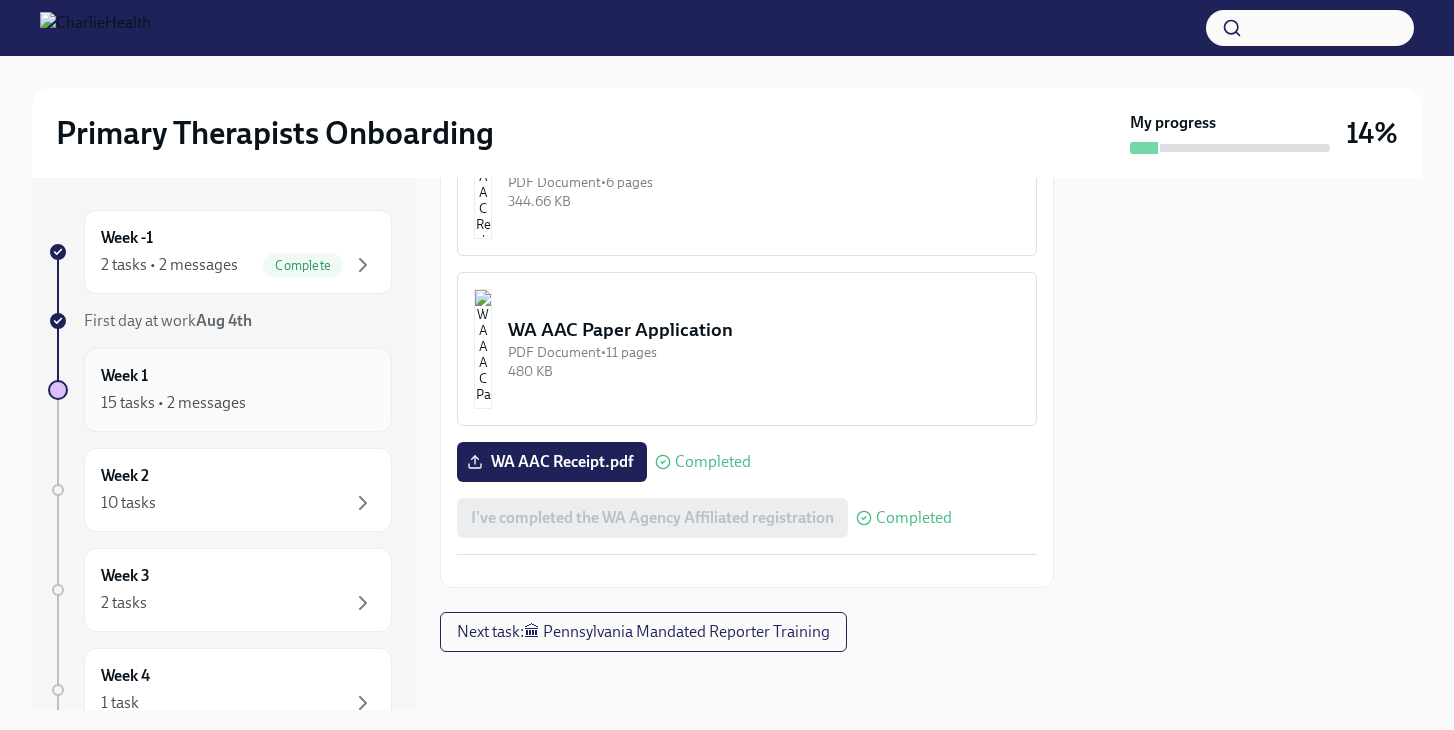 click on "Week 1 15 tasks • 2 messages" at bounding box center [238, 390] 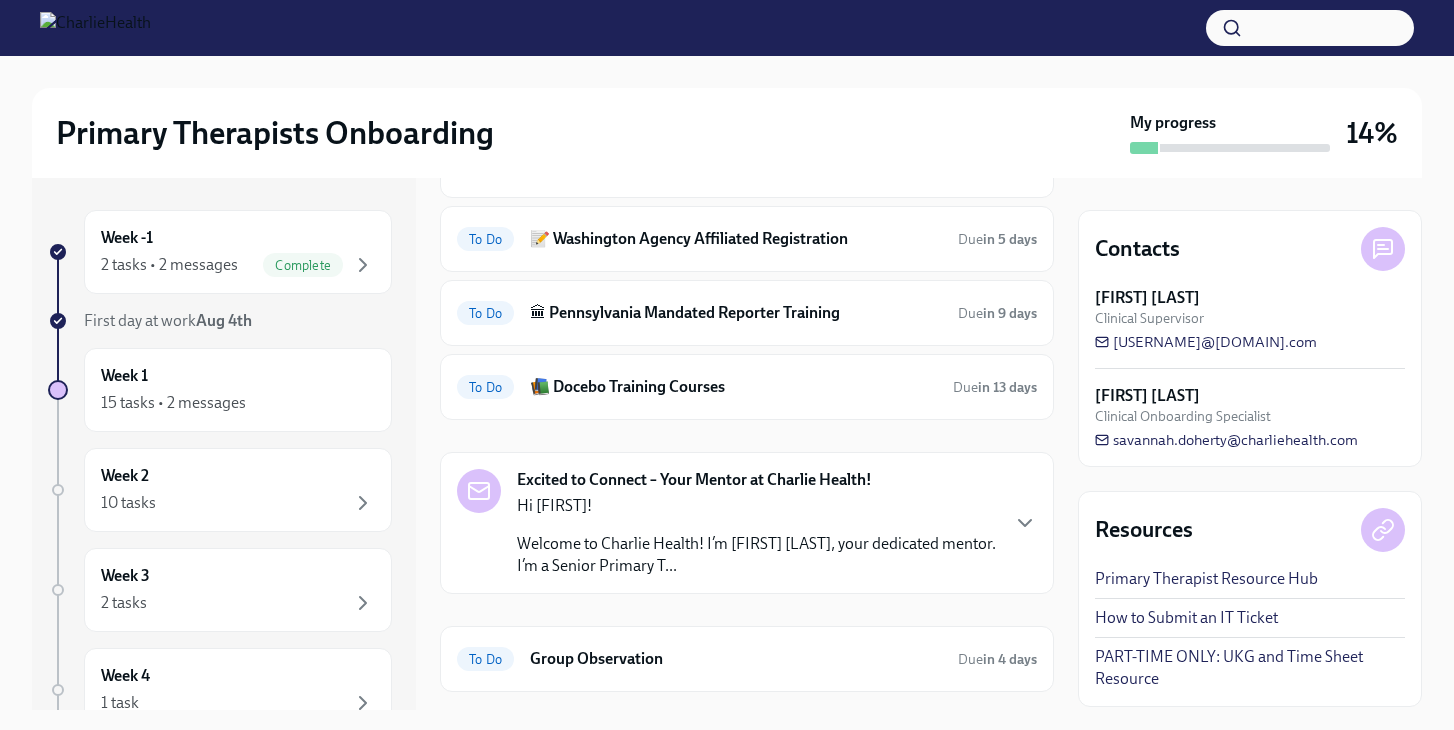 scroll, scrollTop: 400, scrollLeft: 0, axis: vertical 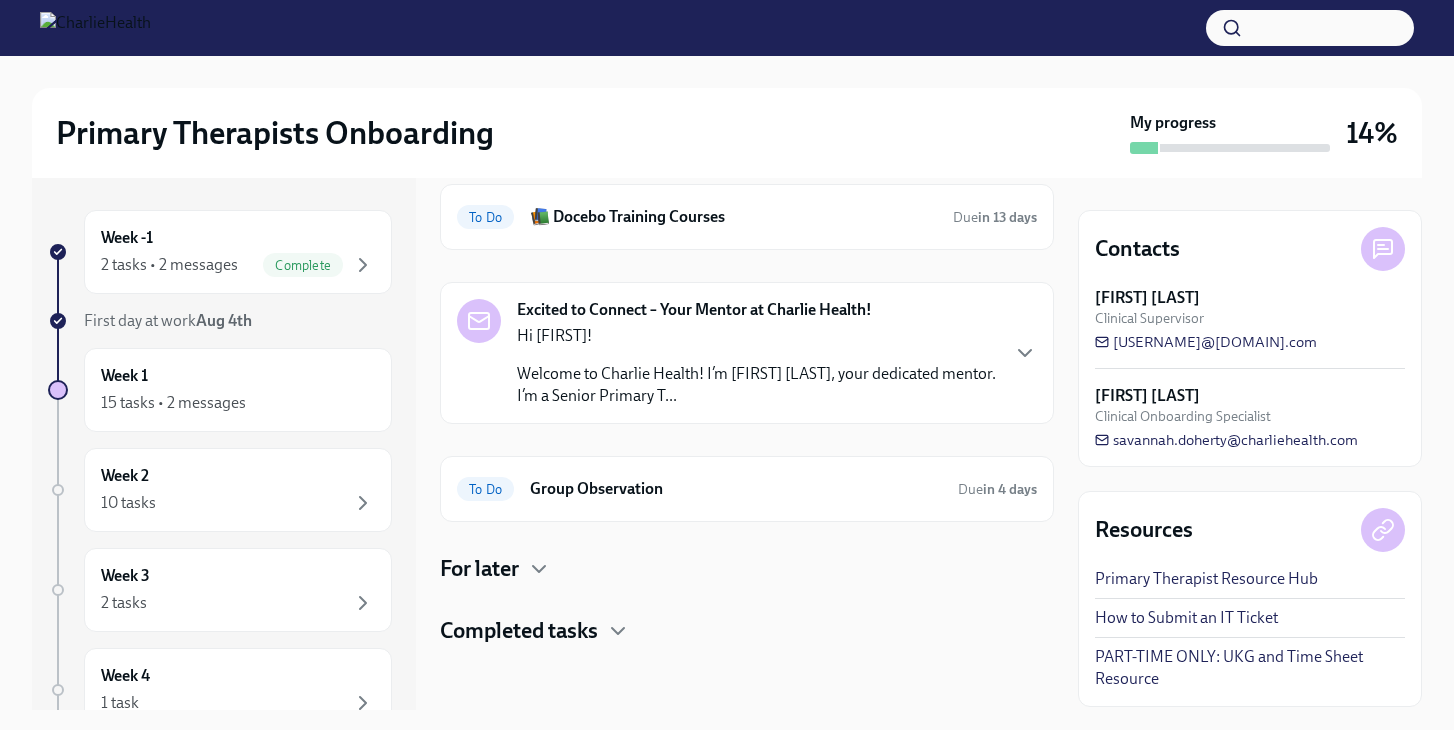 click on "🎉 Happy First Day at Charlie Health! Hi [FIRST],
Welcome to Charlie Health! We’re so excited to have you here. 🎉
Your first few days wil... To Do 📝 [STATE] Agency Affiliated Registration Due  in 5 days To Do 🏛 [STATE] Mandated Reporter Training Due  in 9 days To Do 📚 Docebo Training Courses Due  in 13 days Excited to Connect – Your Mentor at Charlie Health! Hi [FIRST]!
Welcome to Charlie Health! I’m [FIRST] [LAST], your dedicated mentor. I’m a Senior Primary T... To Do Group Observation Due  in 4 days For later Completed tasks" at bounding box center (747, 258) 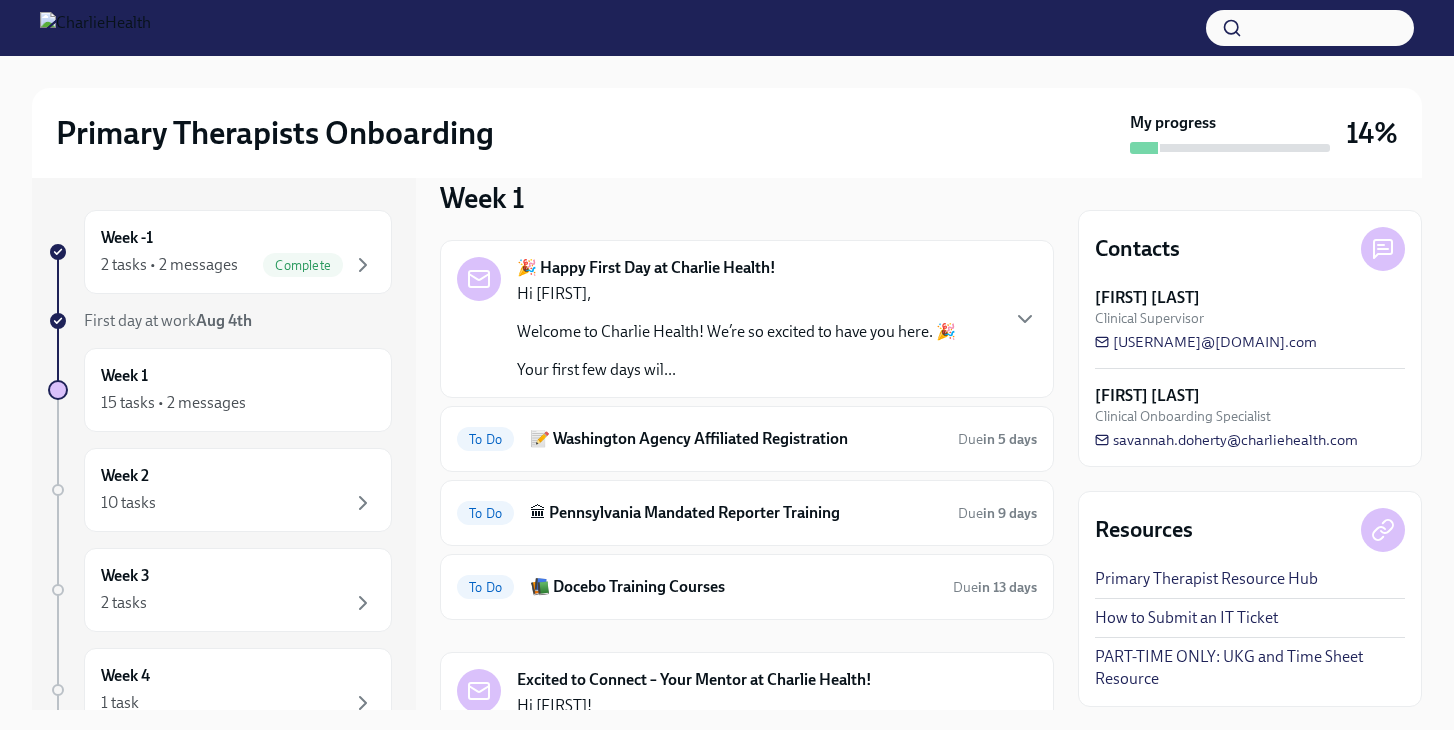 scroll, scrollTop: 28, scrollLeft: 0, axis: vertical 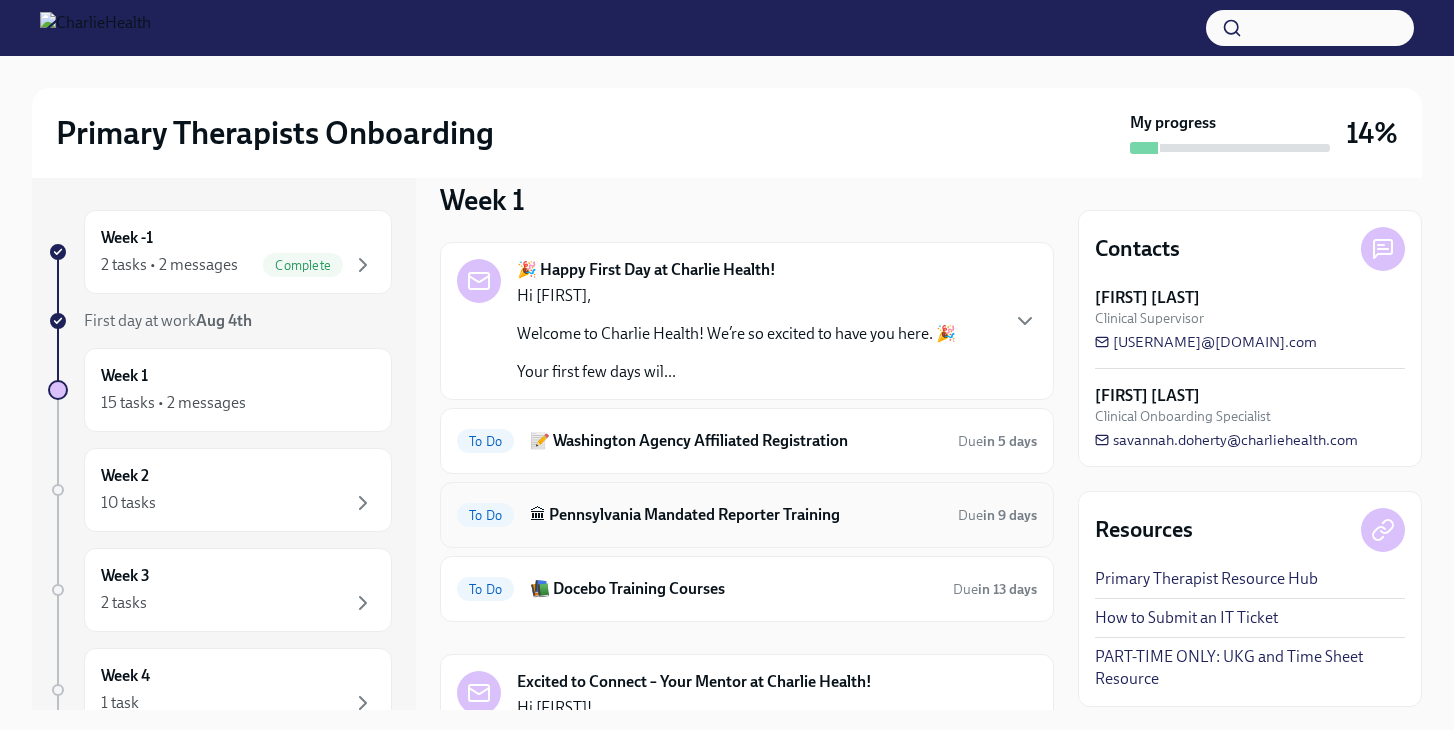 click on "🏛 Pennsylvania Mandated Reporter Training" at bounding box center (736, 515) 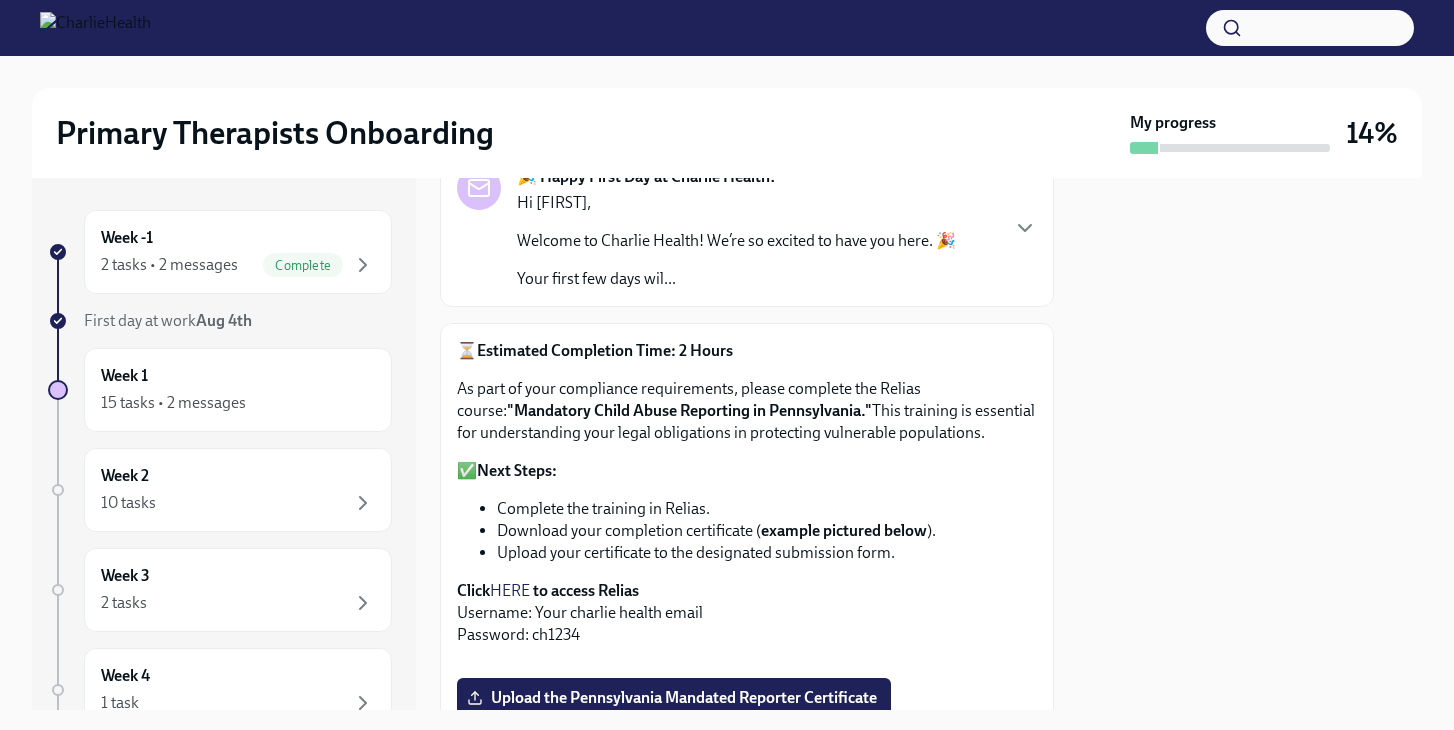 scroll, scrollTop: 169, scrollLeft: 0, axis: vertical 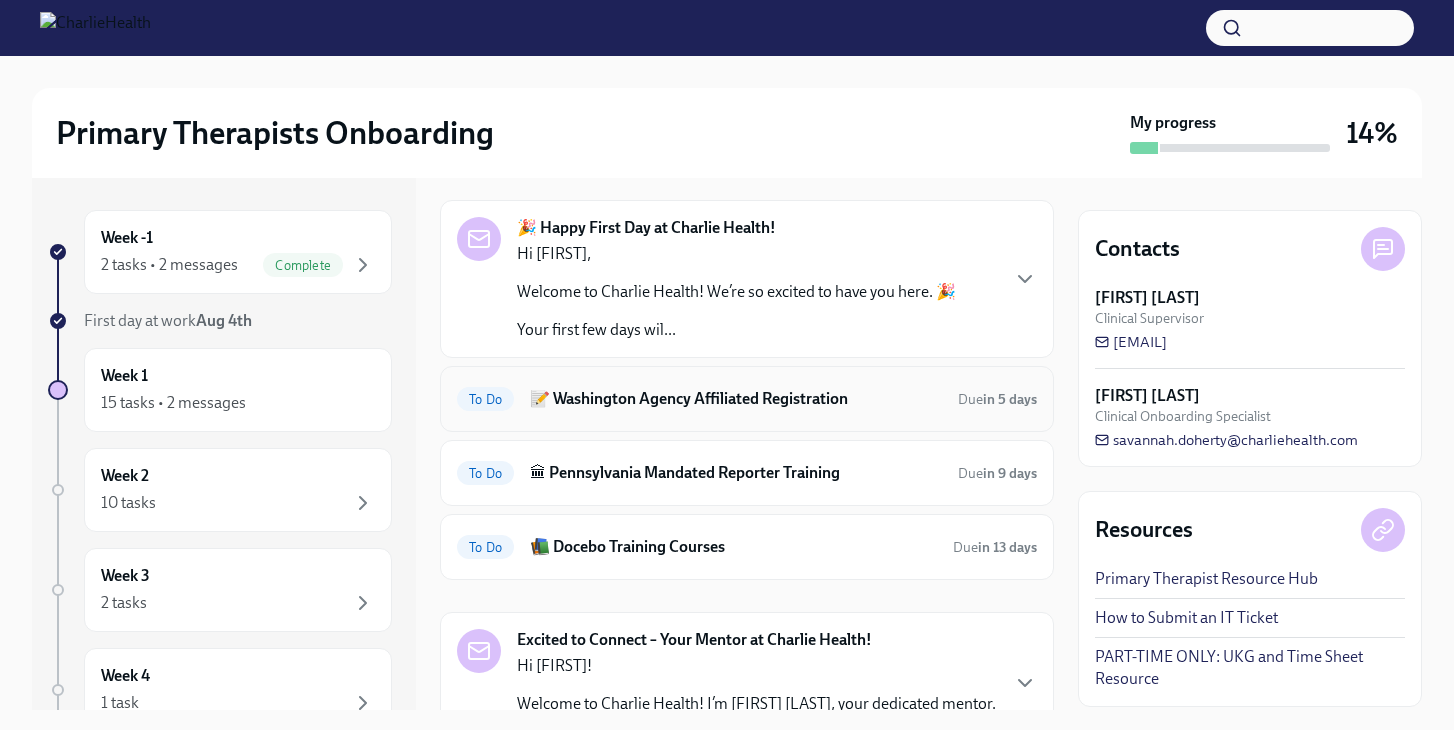 click on "📝 Washington Agency Affiliated Registration" at bounding box center [736, 399] 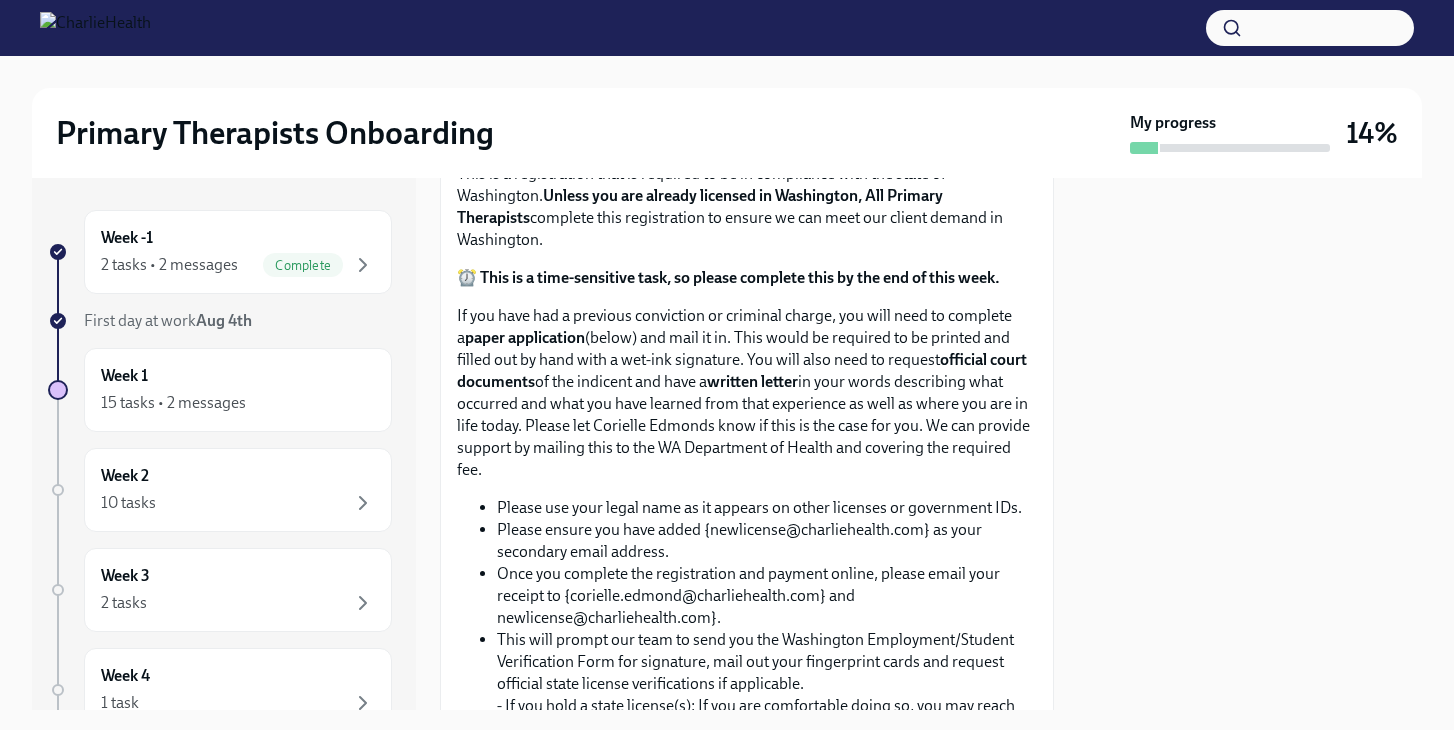 scroll, scrollTop: 0, scrollLeft: 0, axis: both 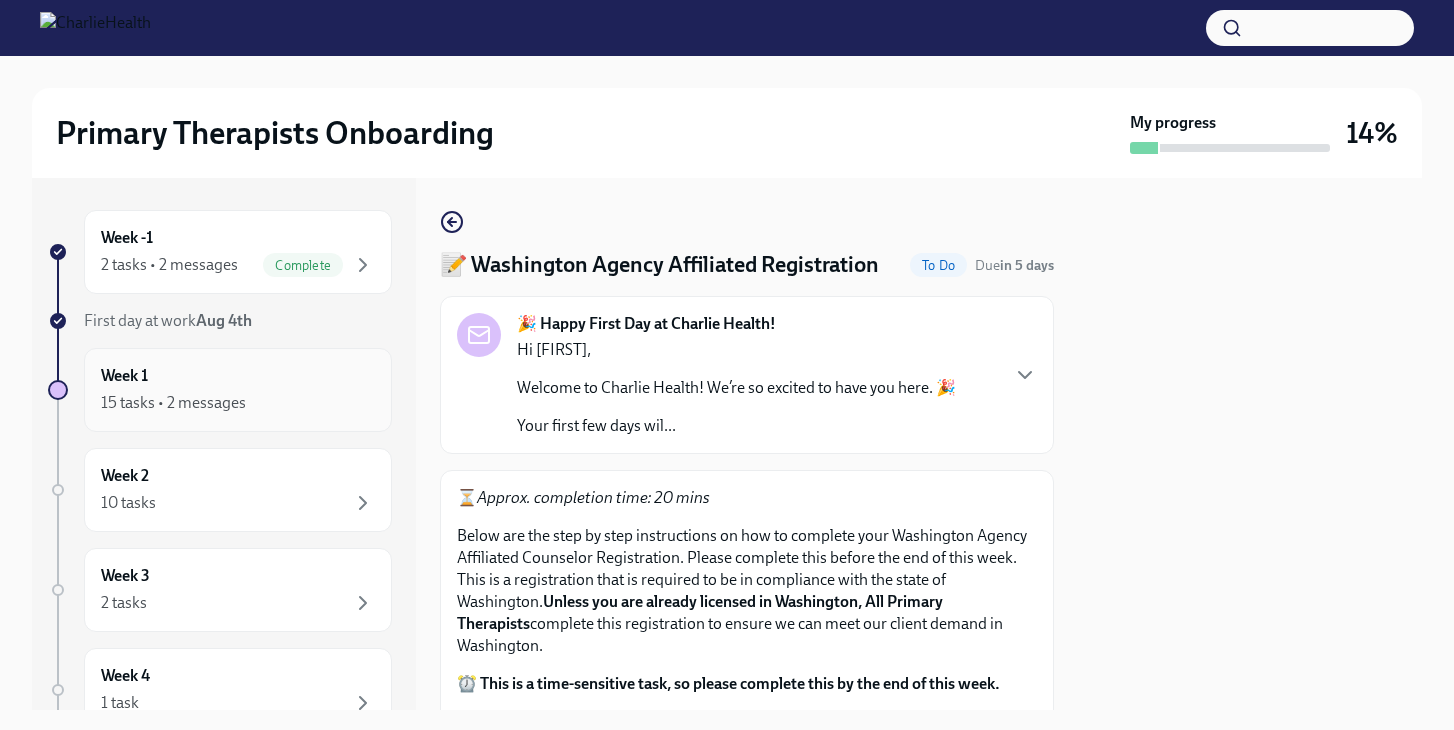 click on "15 tasks • 2 messages" at bounding box center [238, 403] 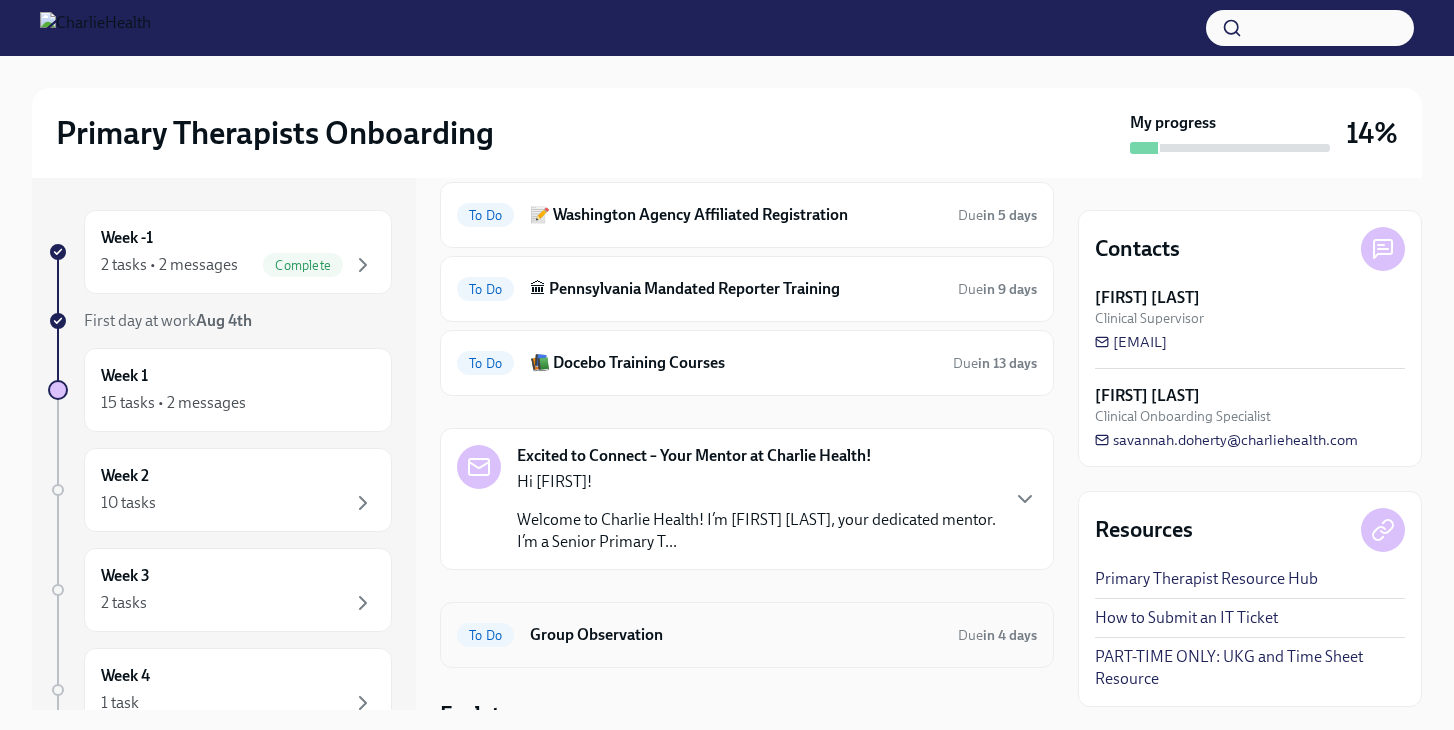 scroll, scrollTop: 400, scrollLeft: 0, axis: vertical 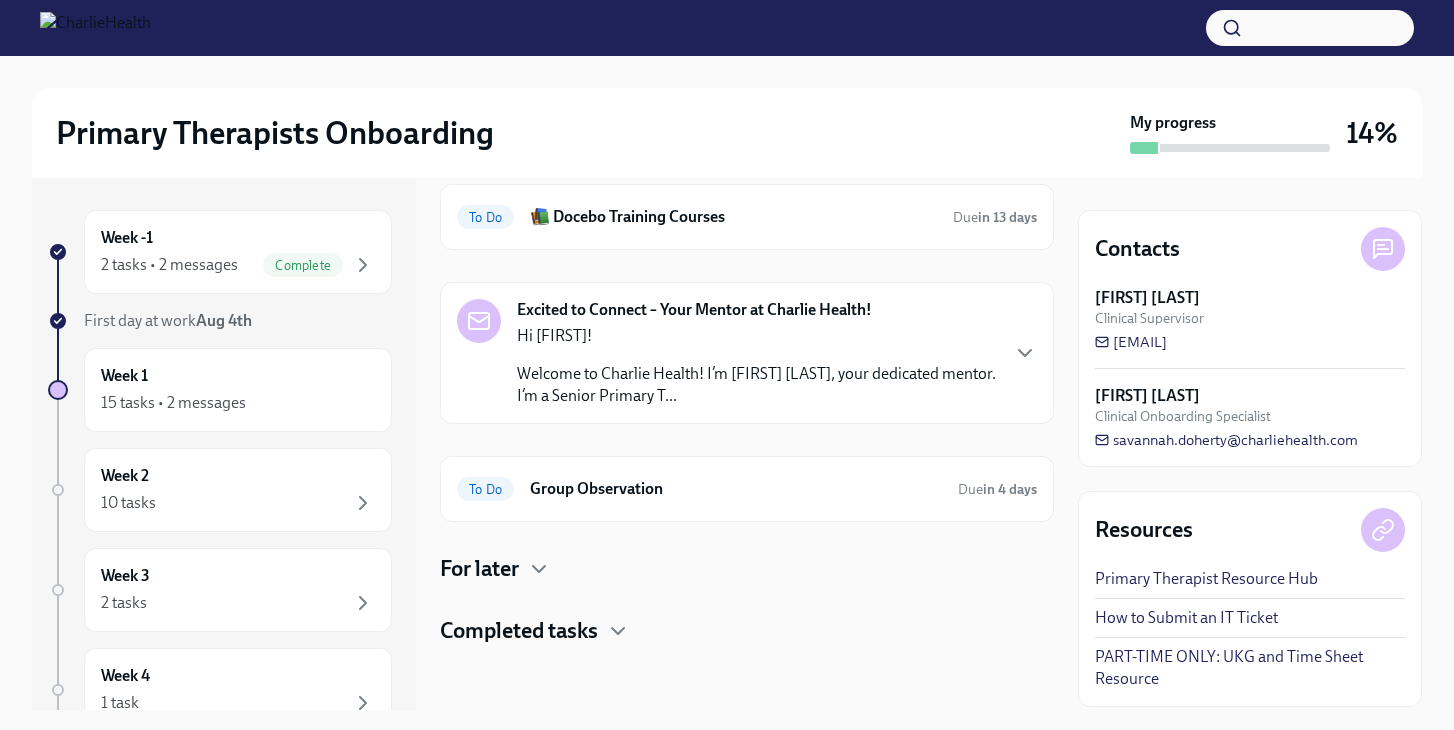 click on "For later" at bounding box center (479, 569) 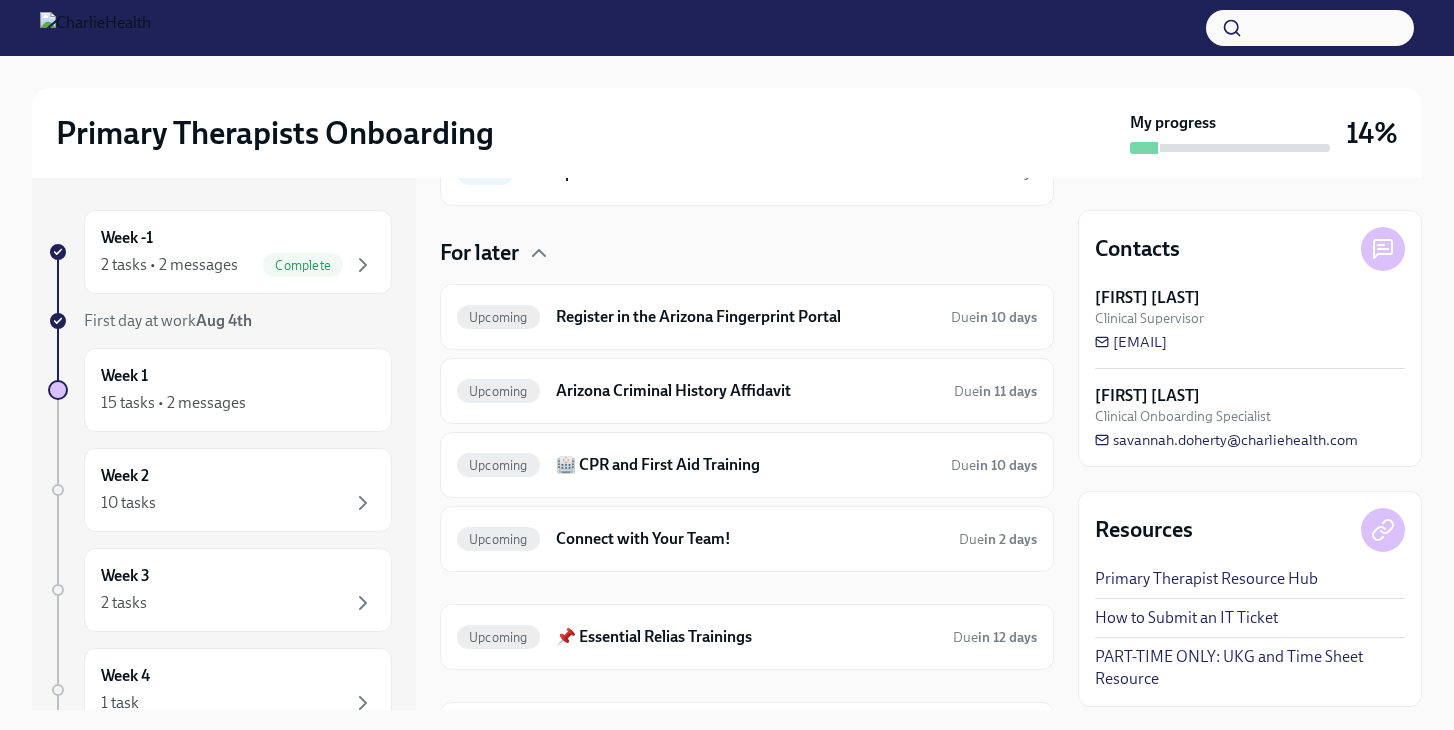 scroll, scrollTop: 719, scrollLeft: 0, axis: vertical 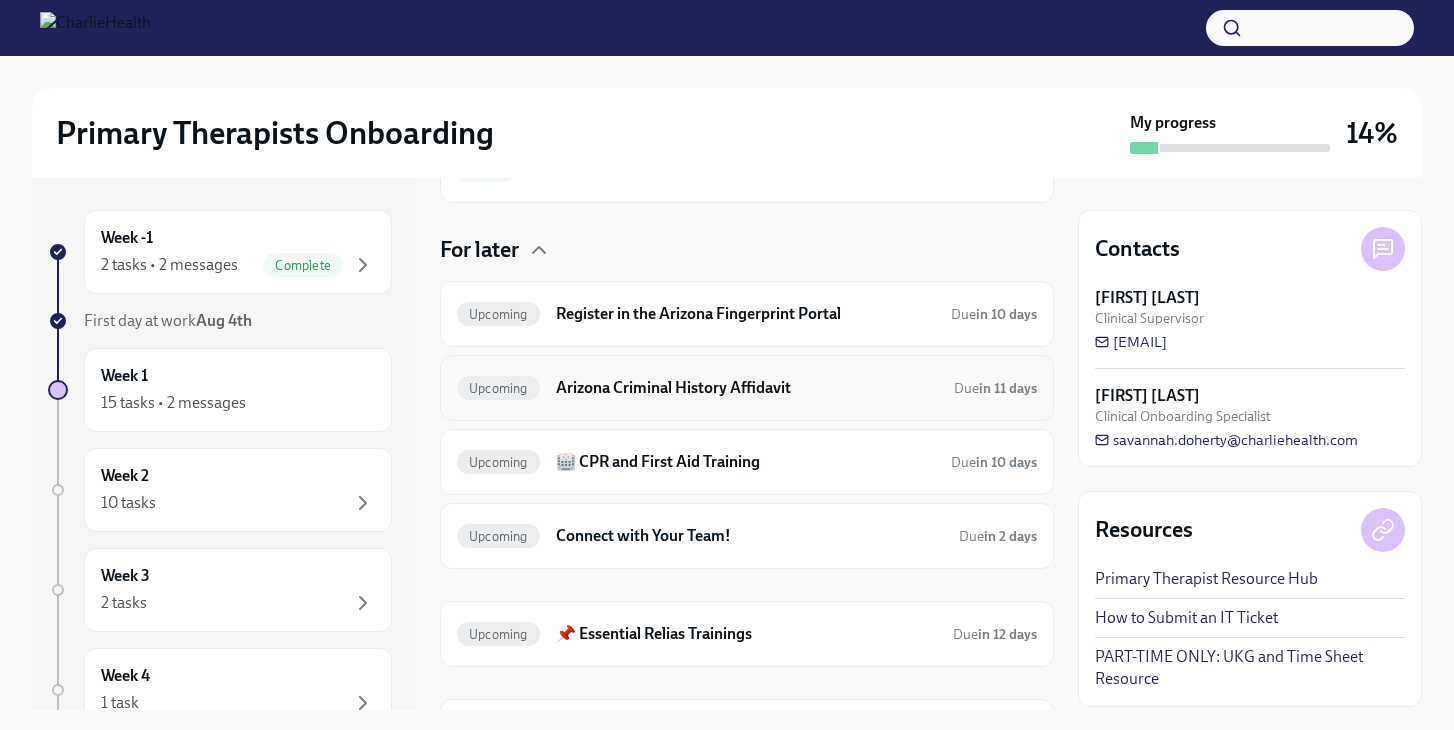 click on "Arizona Criminal History Affidavit" at bounding box center (747, 388) 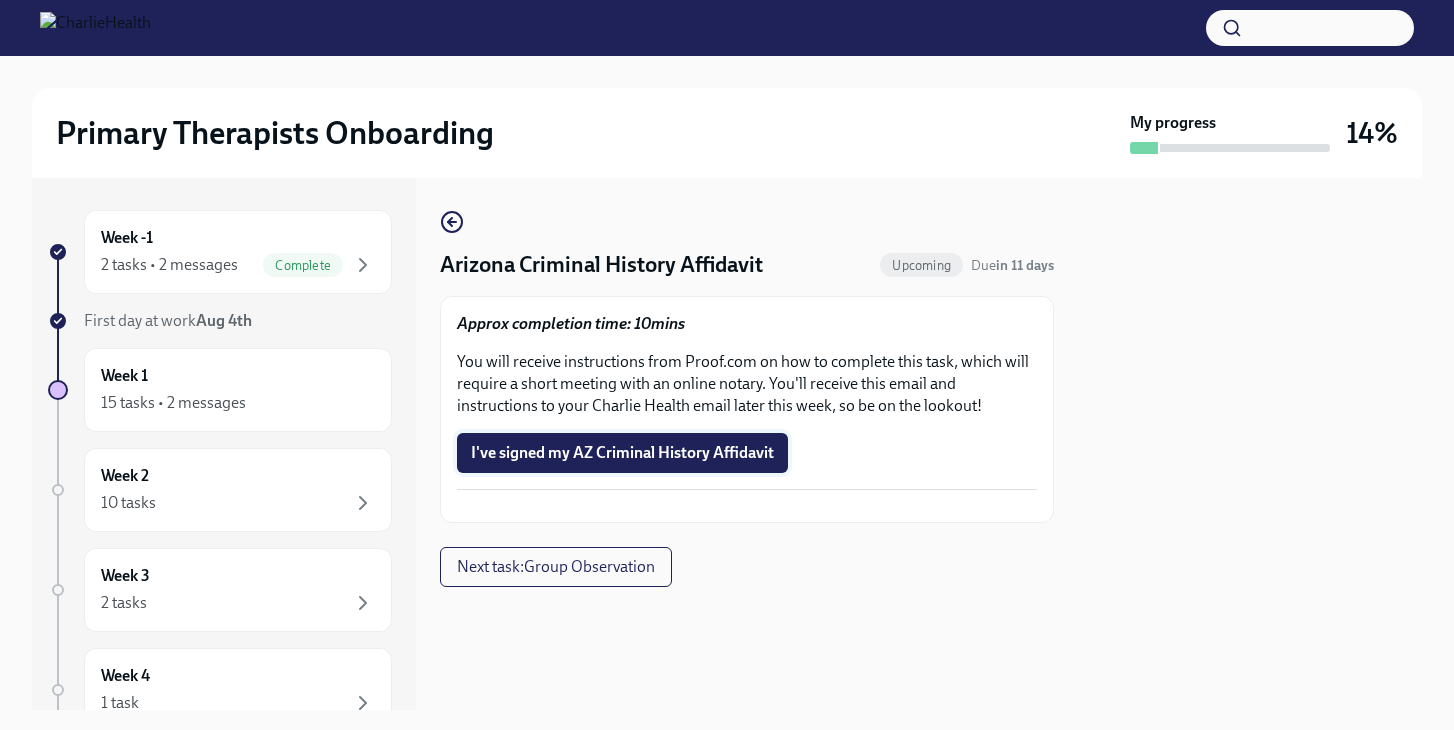 click on "I've signed my AZ Criminal History Affidavit" at bounding box center (622, 453) 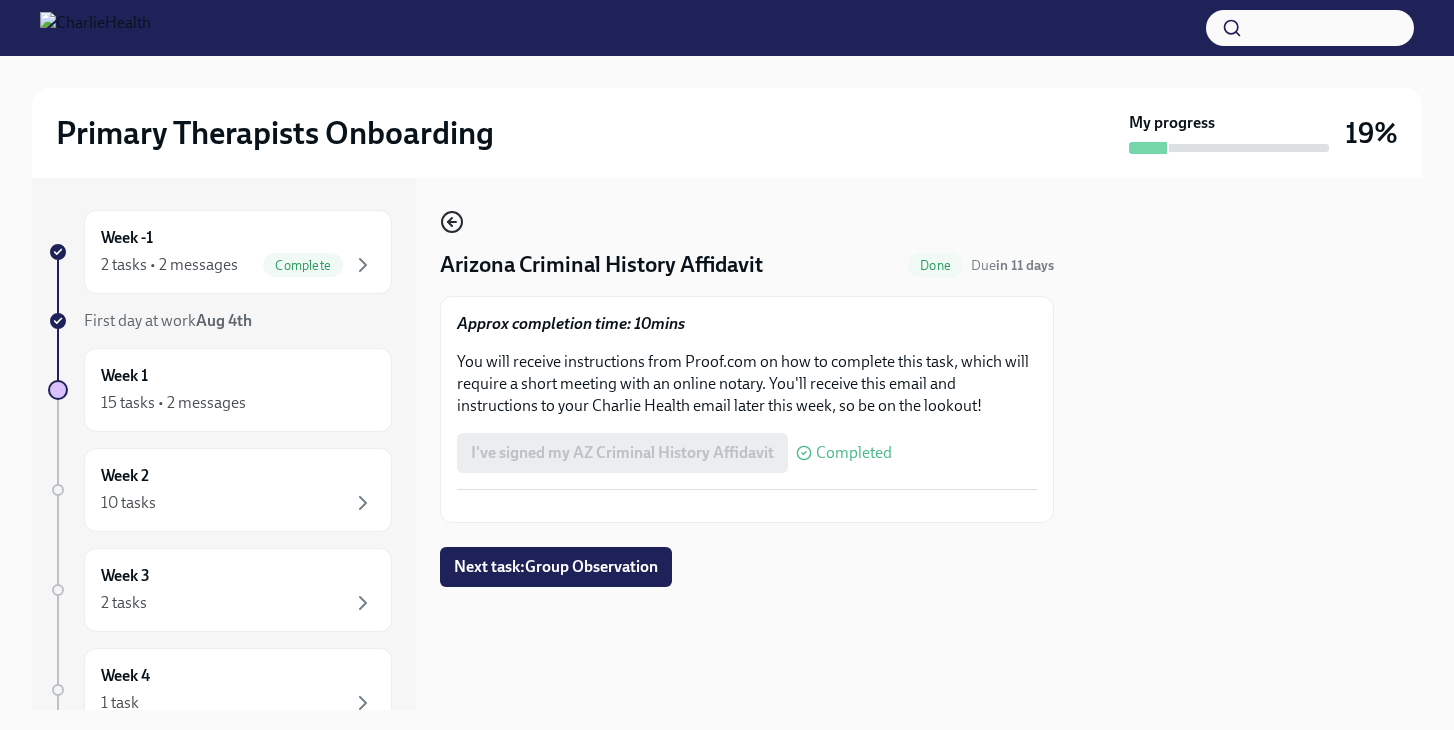 click 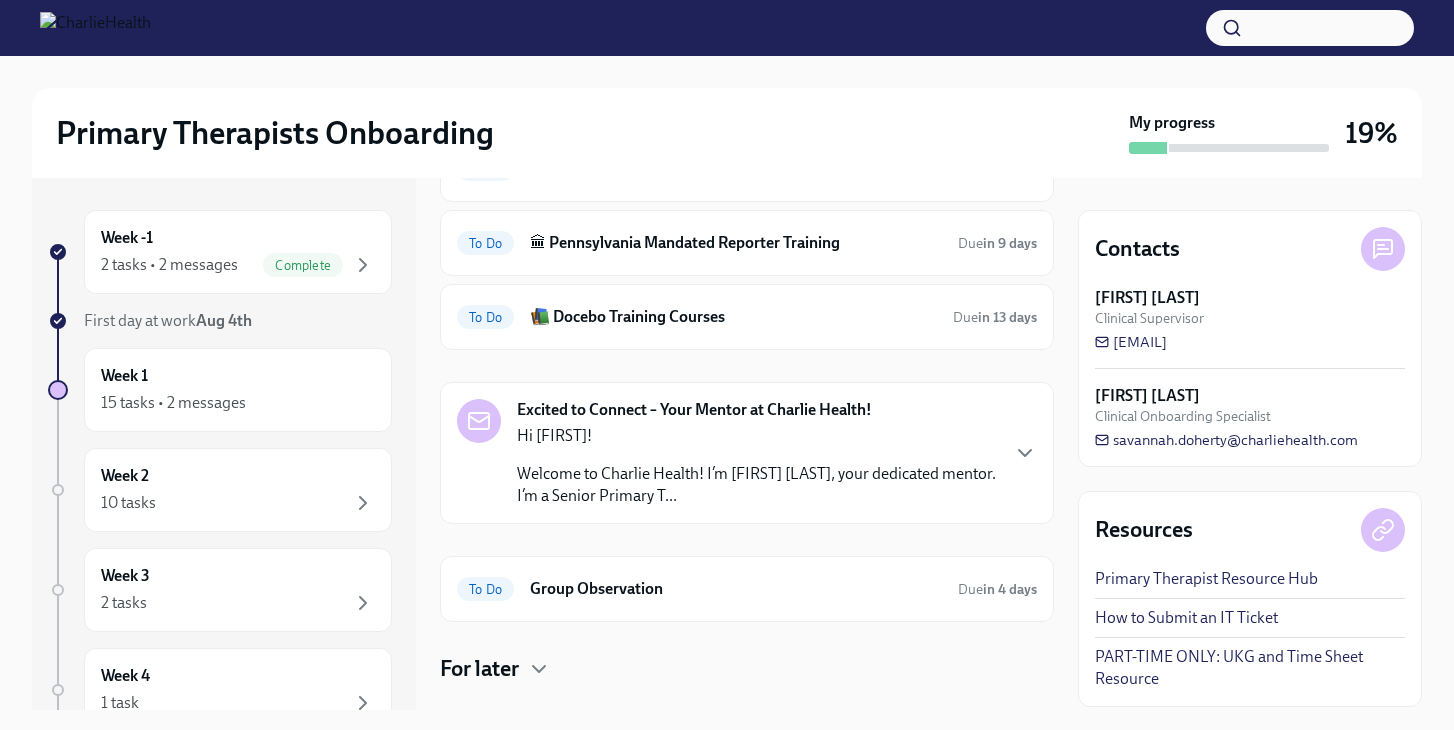 scroll, scrollTop: 400, scrollLeft: 0, axis: vertical 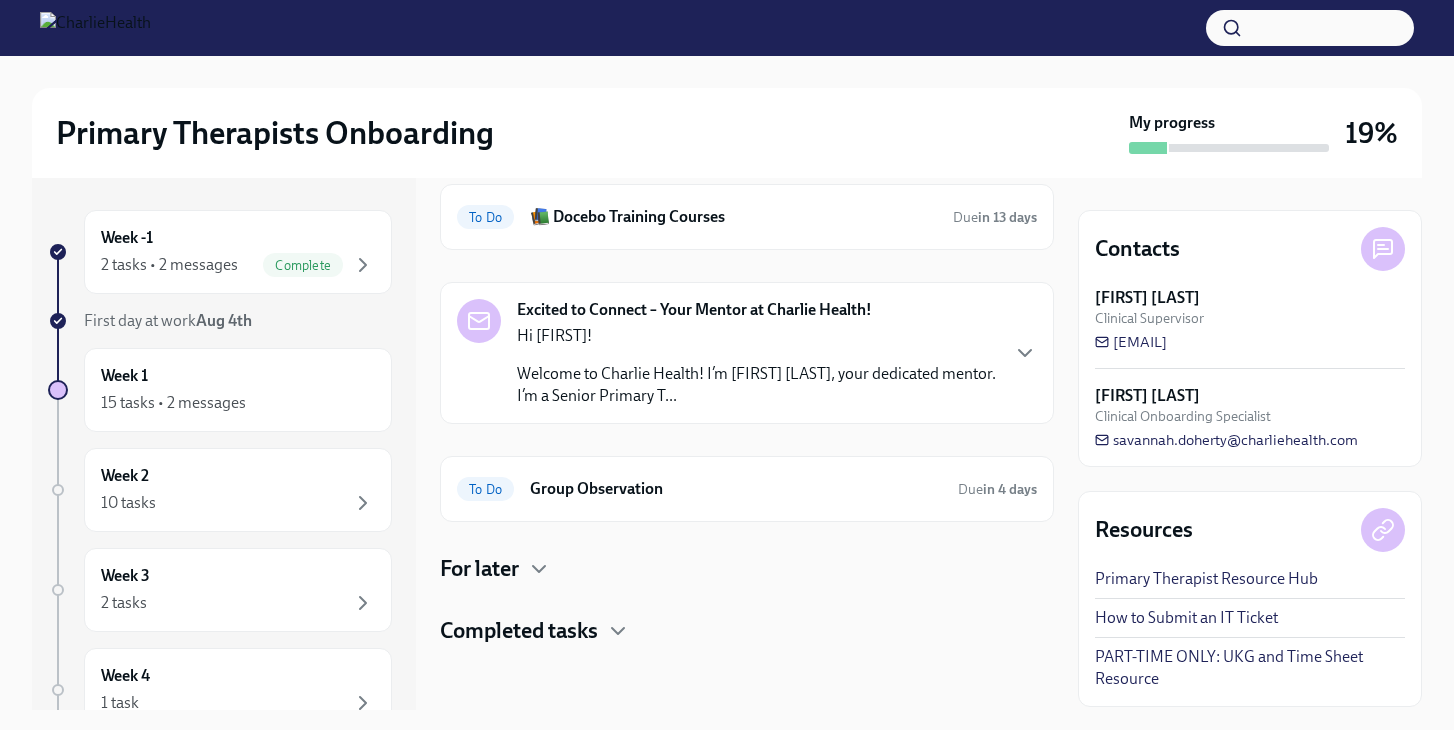click on "Primary Therapists Onboarding" at bounding box center [588, 133] 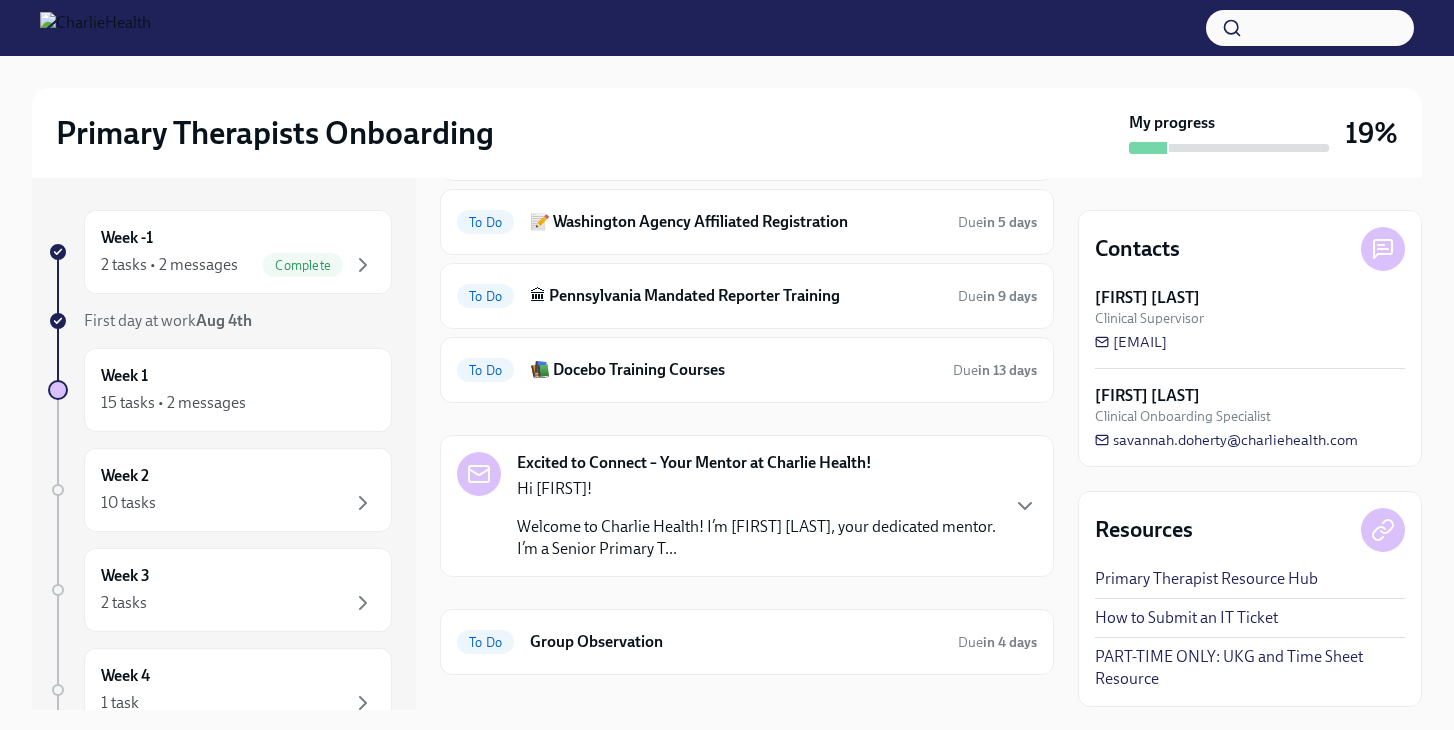 scroll, scrollTop: 400, scrollLeft: 0, axis: vertical 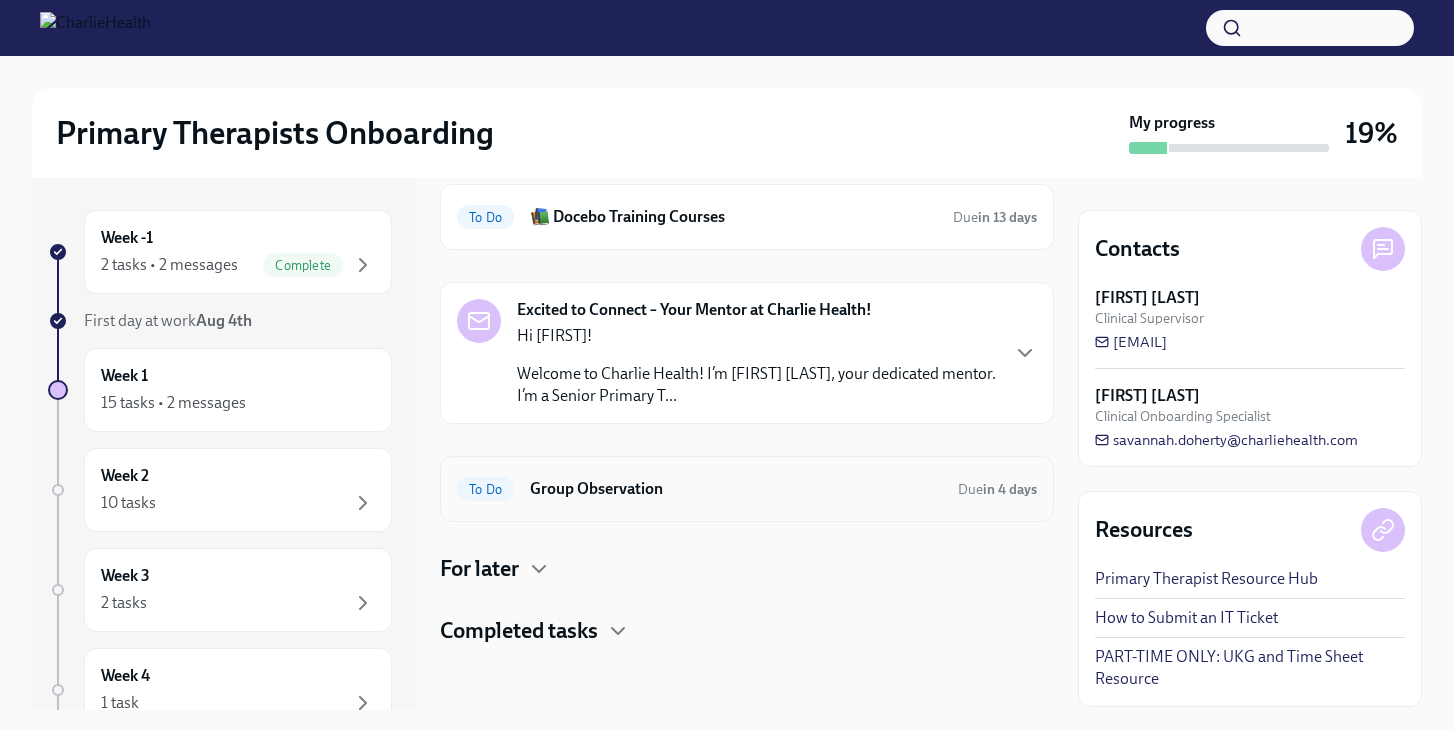 click on "Group Observation" at bounding box center (736, 489) 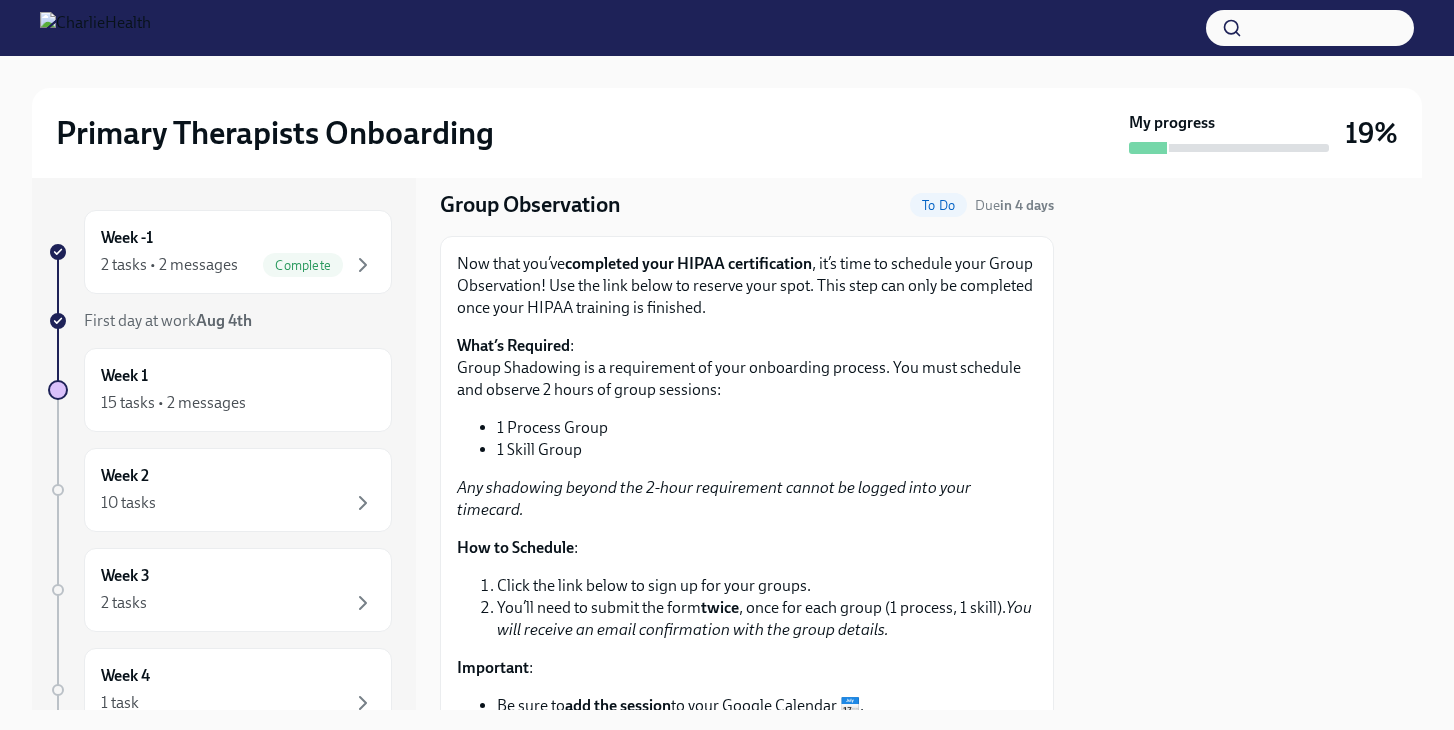 scroll, scrollTop: 0, scrollLeft: 0, axis: both 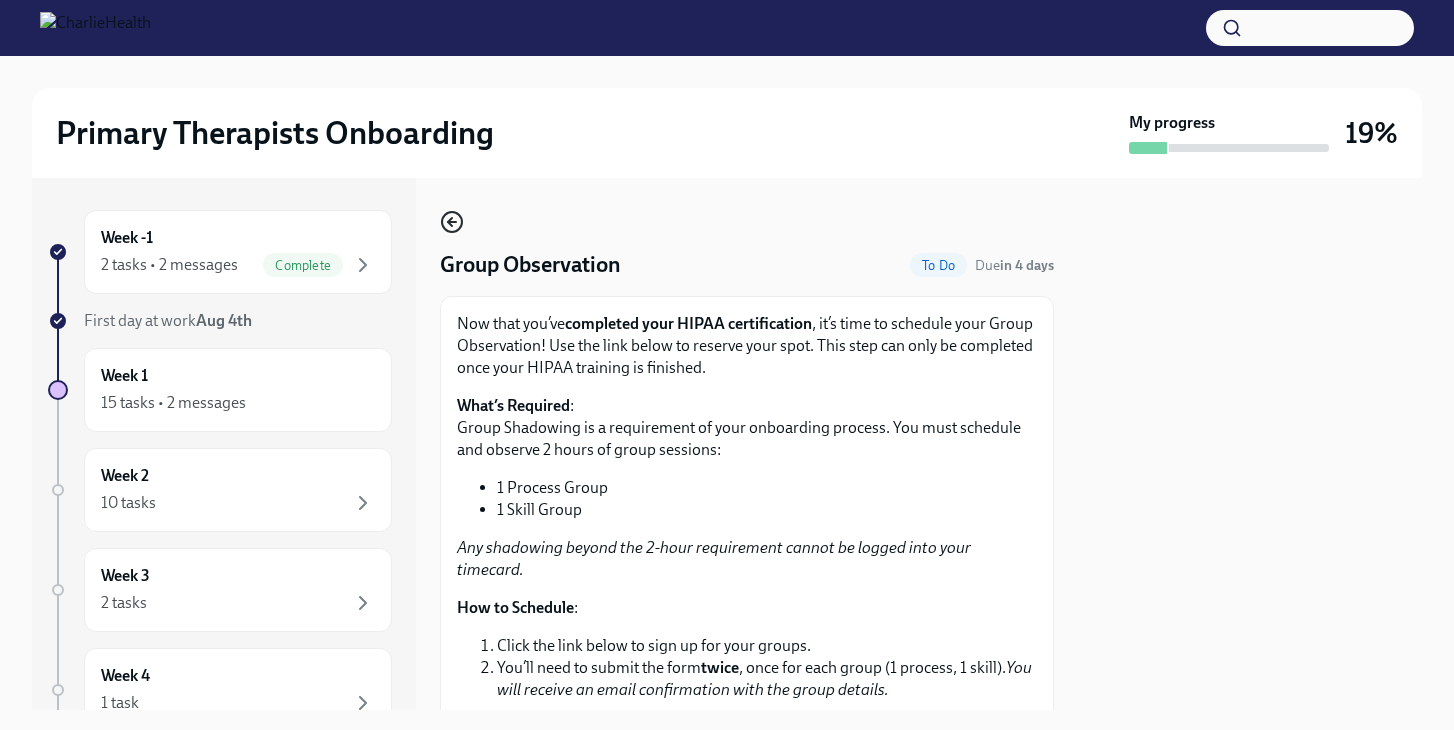 click 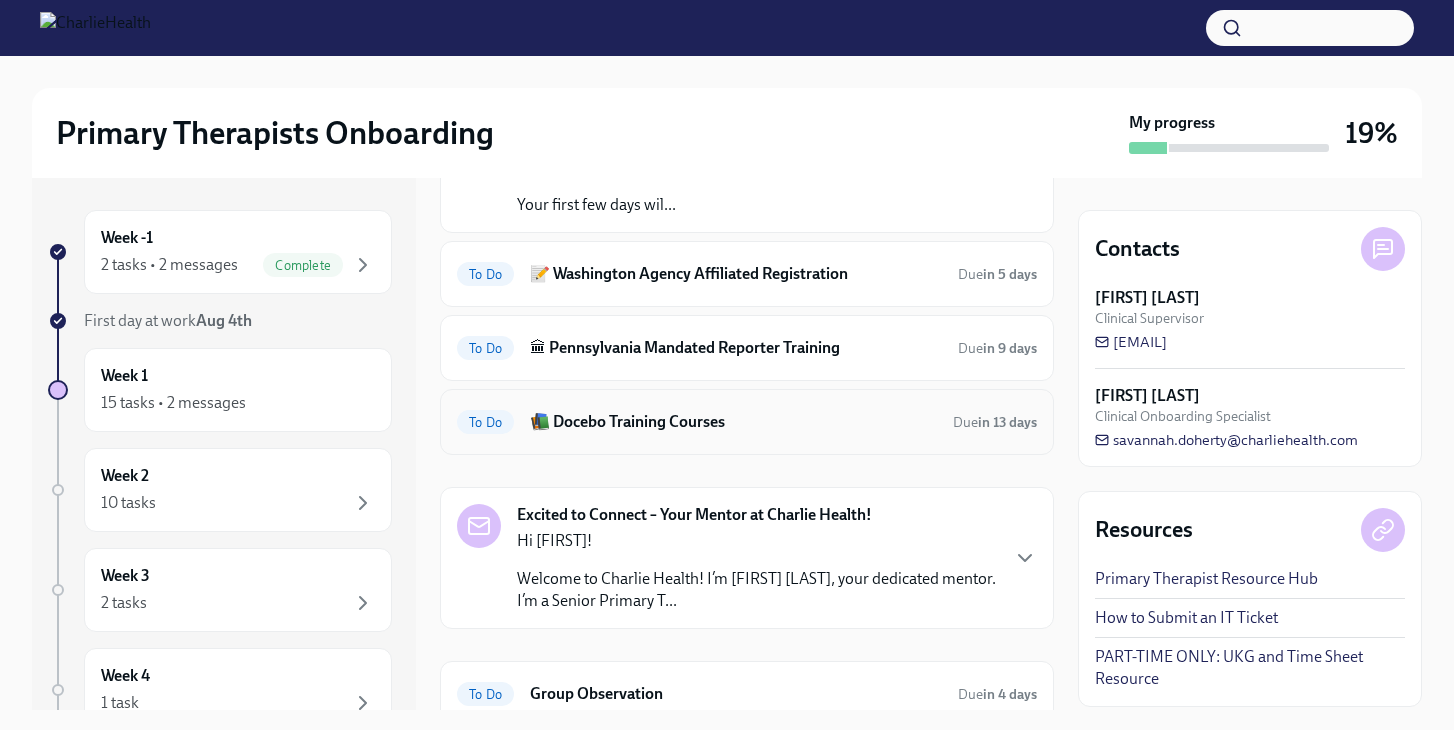 scroll, scrollTop: 400, scrollLeft: 0, axis: vertical 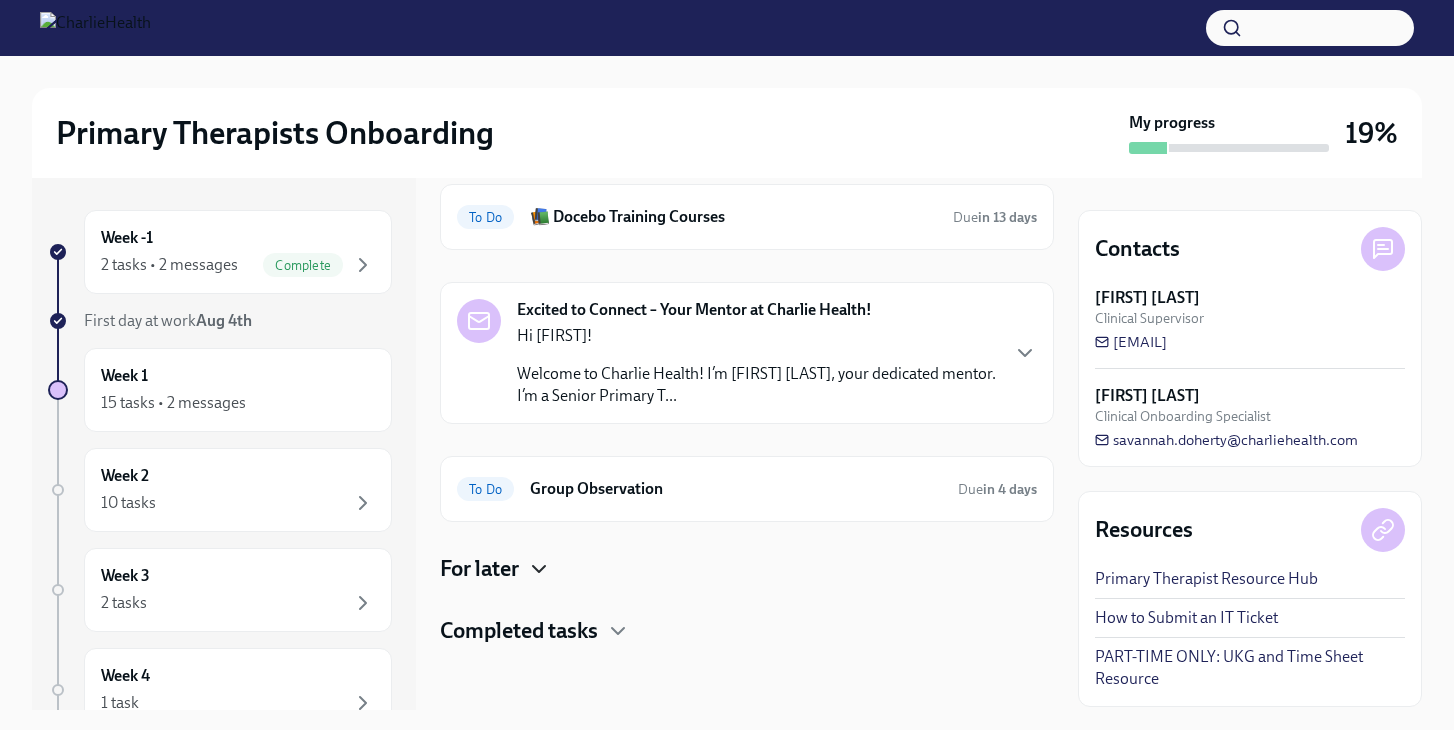 click 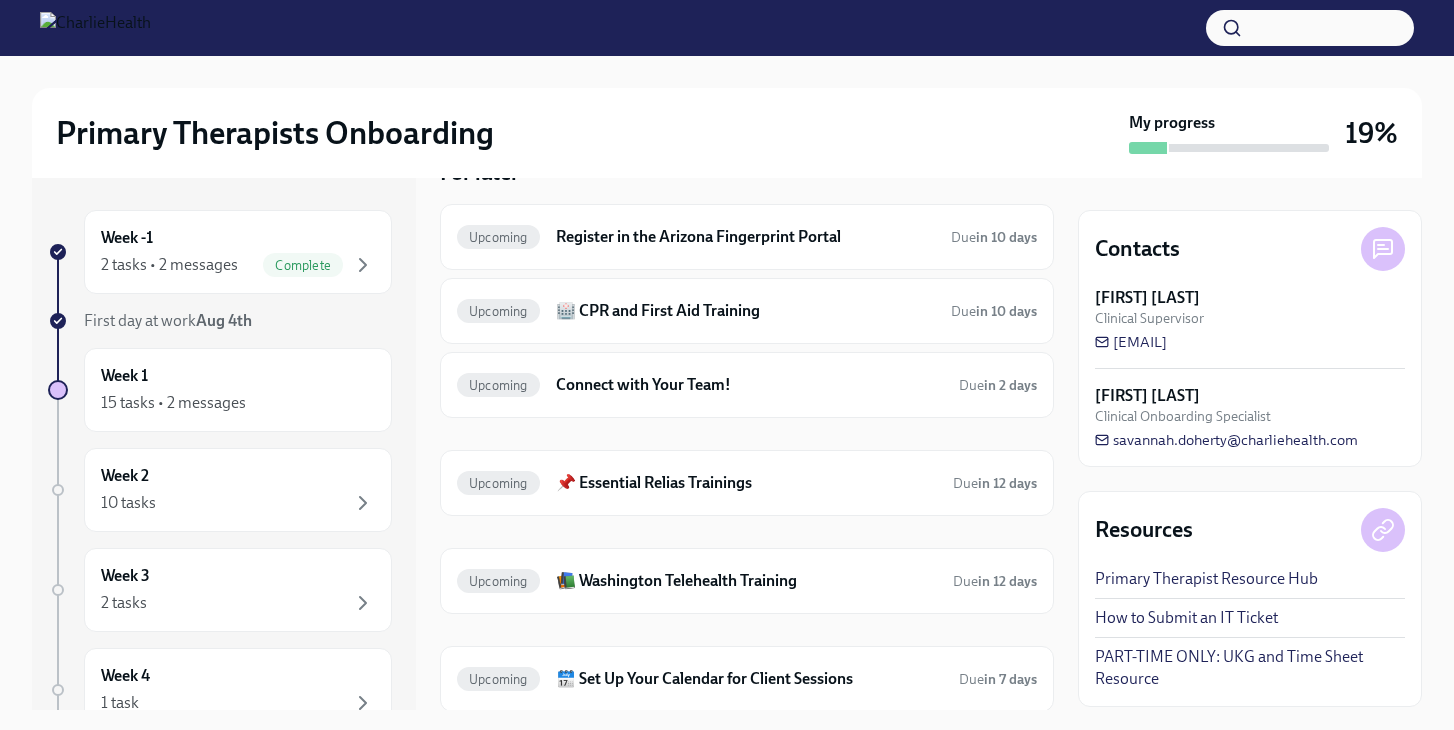 scroll, scrollTop: 801, scrollLeft: 0, axis: vertical 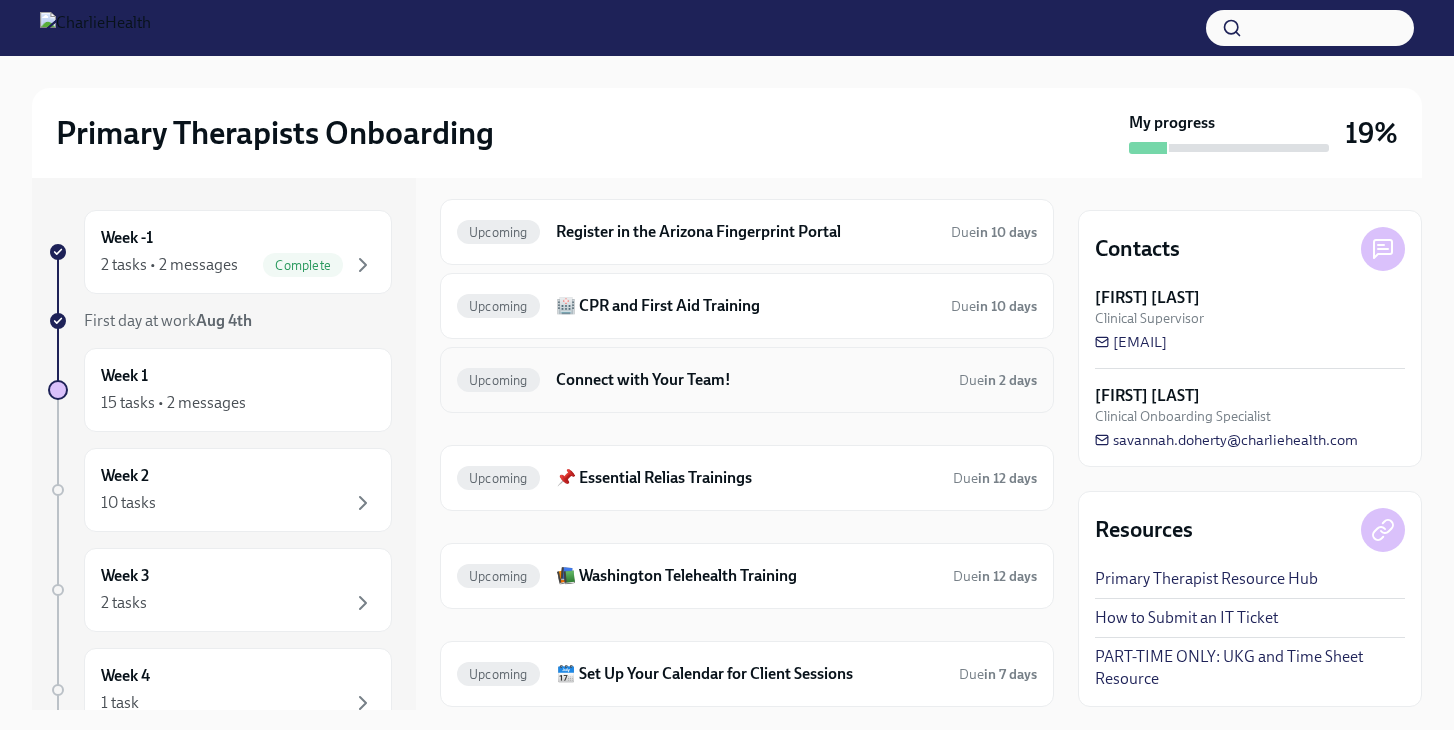 click on "Upcoming Connect with Your Team!  Due  in 2 days" at bounding box center [747, 380] 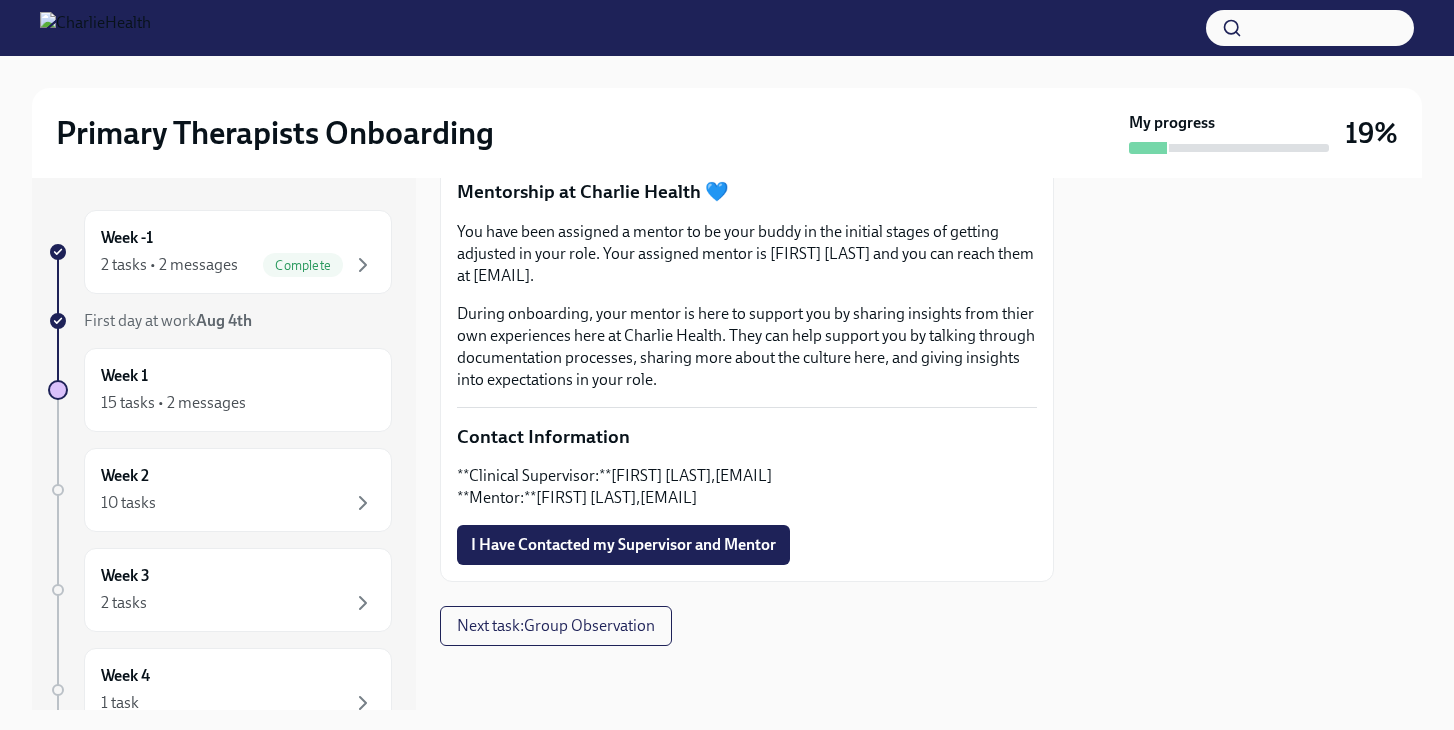 scroll, scrollTop: 0, scrollLeft: 0, axis: both 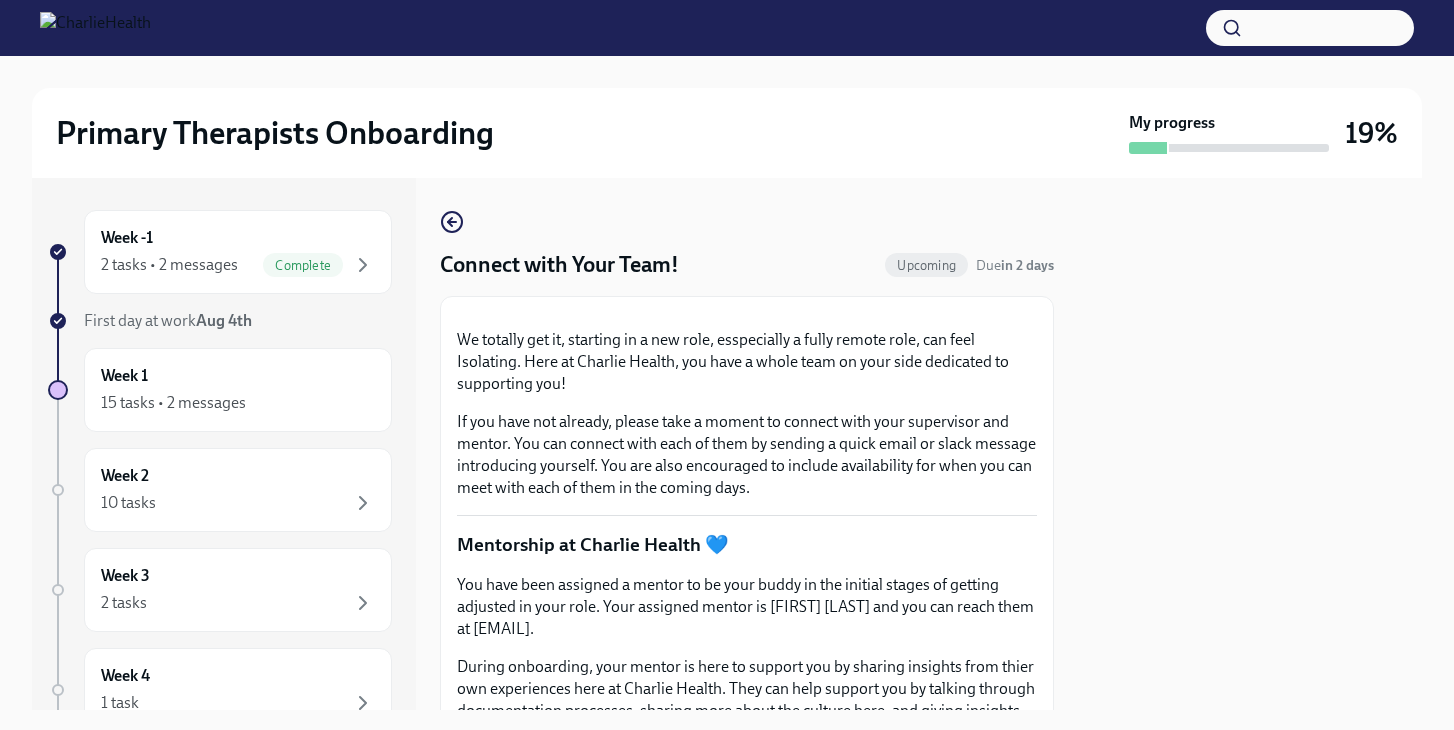 click on "Week -1 2 tasks • 2 messages Complete First day at work  Aug 4th Week 1 15 tasks • 2 messages Week 2 10 tasks Week 3 2 tasks Week 4 1 task Week 5 1 task Week 6 1 task Experience ends  Oct 11th Connect with Your Team!  Upcoming Due  in 2 days We totally get it, starting in a new role, esspecially a fully remote role, can feel Isolating. Here at Charlie Health, you have a whole team on your side dedicated to supporting you!
If you have not already, please take a moment to connect with your supervisor and mentor. You can connect with each of them by sending a quick email or slack message introducing yourself. You are also encouraged to include availability for when you can meet with each of them in the coming days. Mentorship at Charlie Health 💙 You have been assigned a mentor to be your buddy in the initial stages of getting adjusted in your role. Your assigned mentor is Kyle Lawser and you can reach them at kyle.lawser@charliehealth.com.
Contact Information
Next task :  Group Observation" at bounding box center [727, 444] 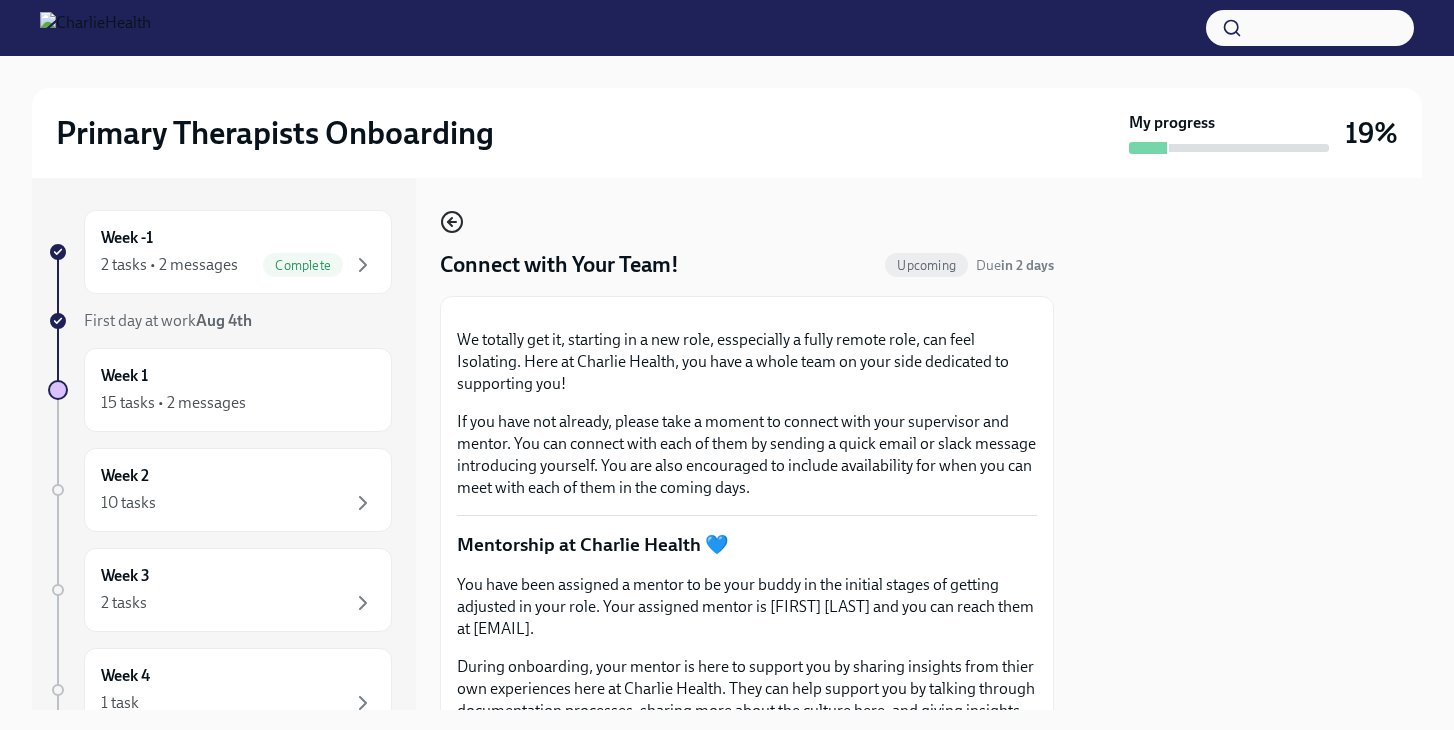 click 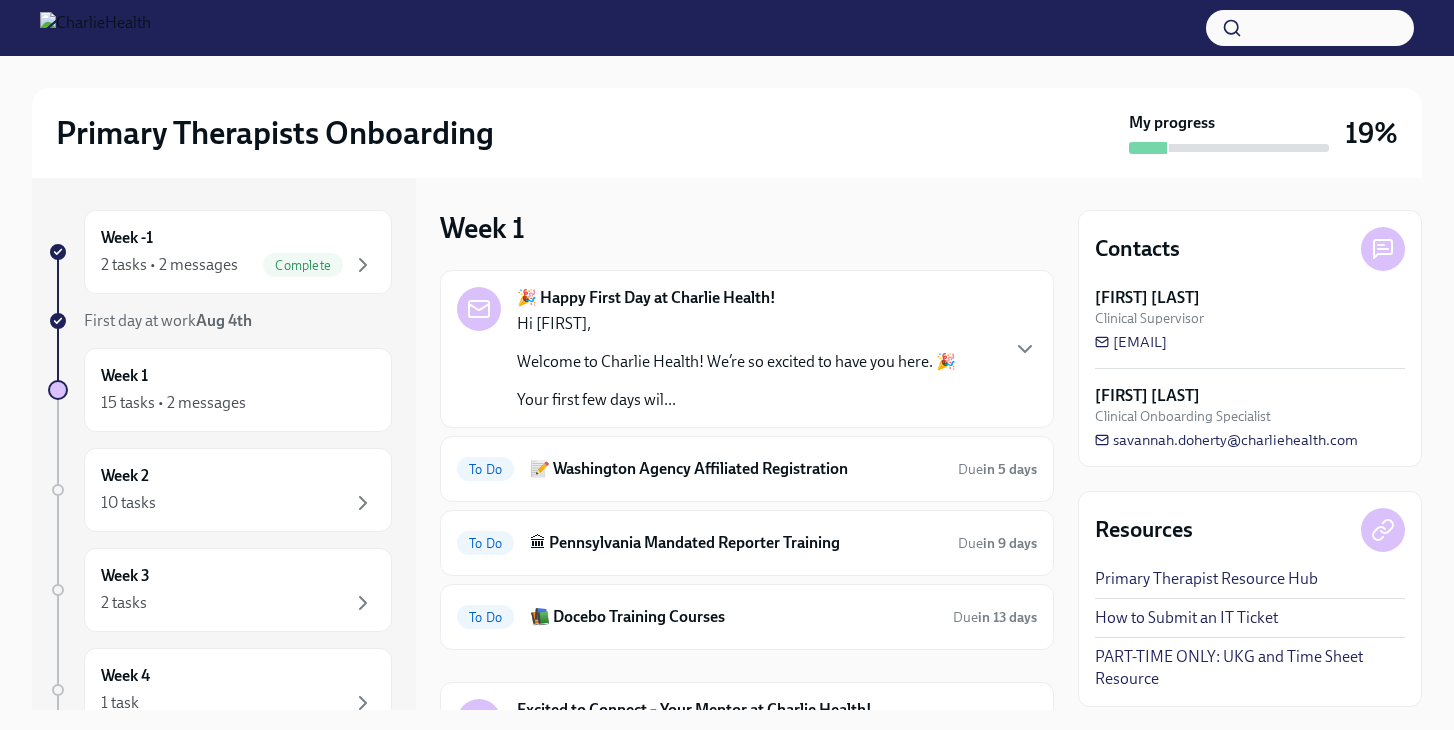 click on "PART-TIME ONLY: UKG and Time Sheet Resource" at bounding box center (1250, 668) 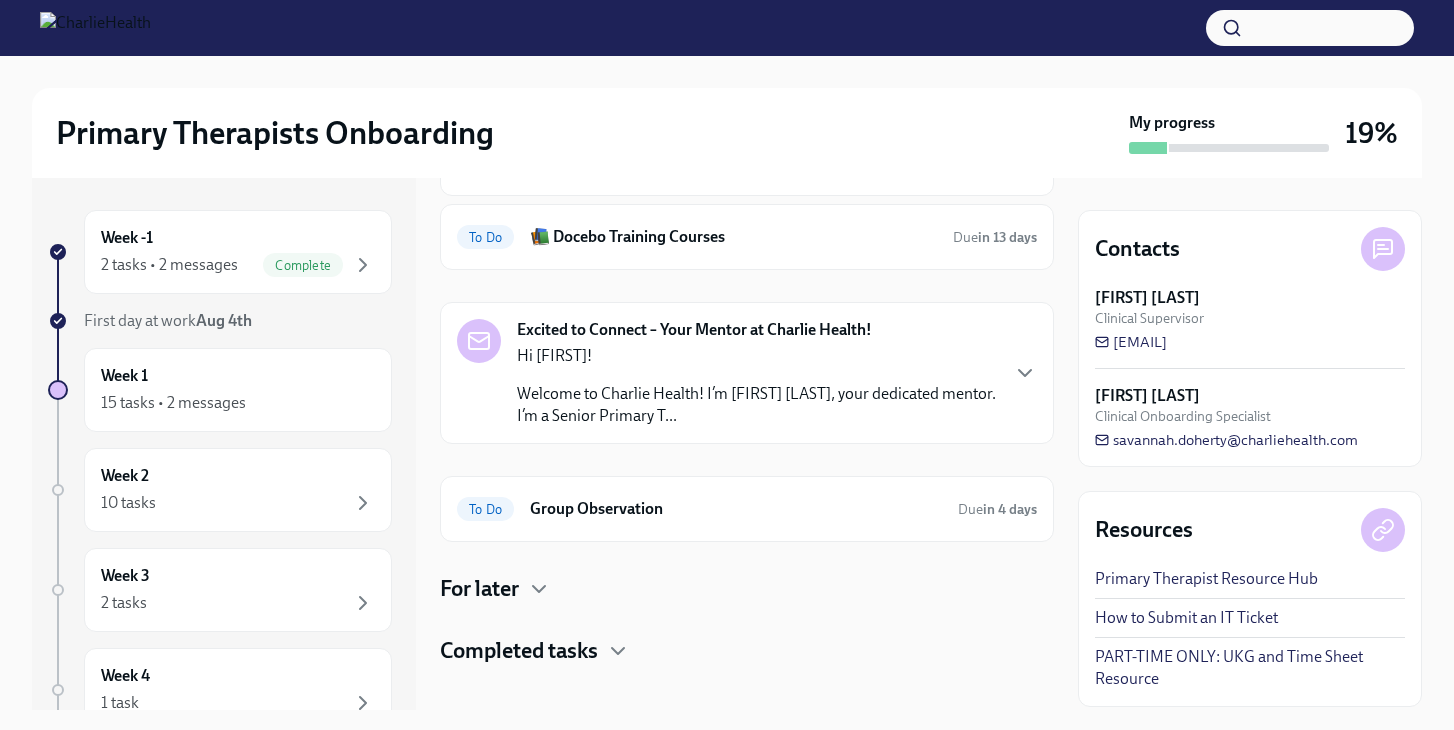 scroll, scrollTop: 400, scrollLeft: 0, axis: vertical 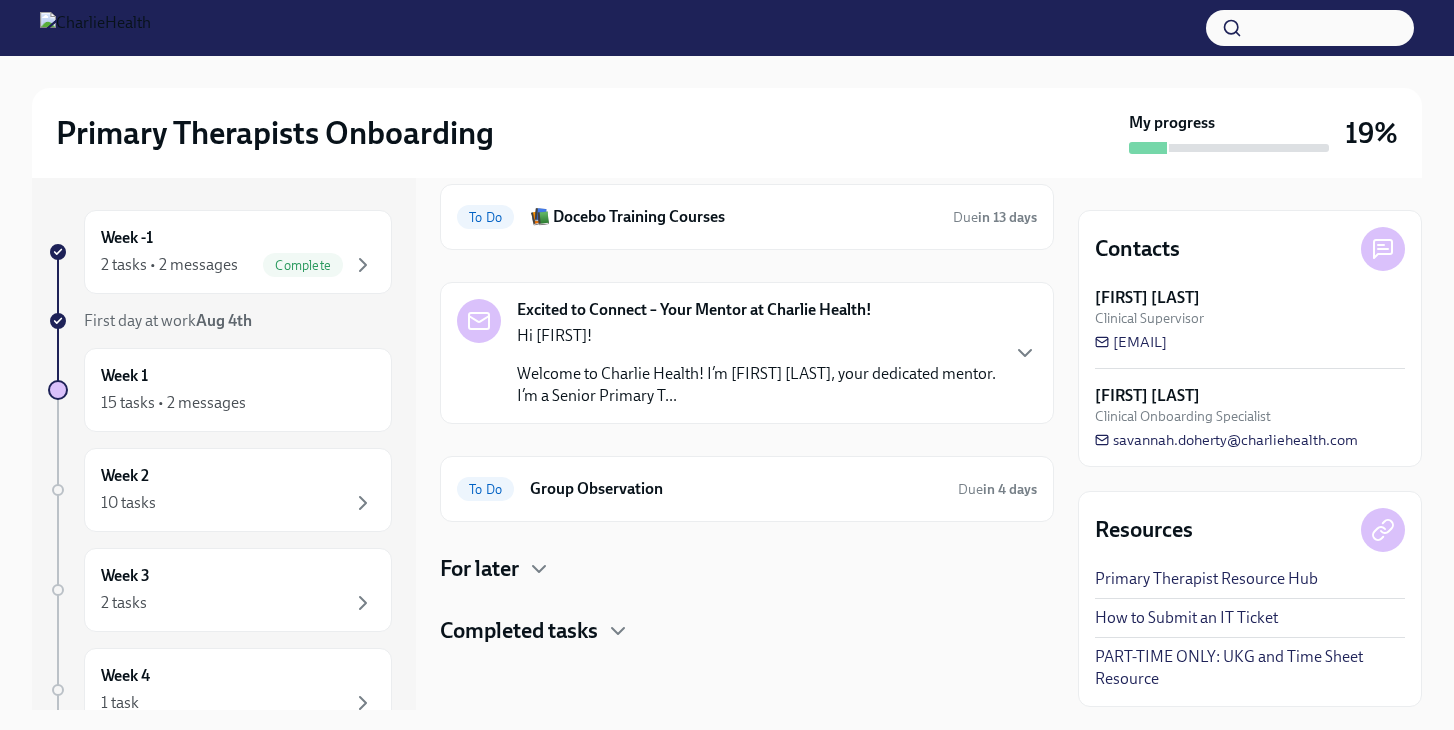 click on "🎉 Happy First Day at Charlie Health! Hi [FIRST],
Welcome to Charlie Health! We’re so excited to have you here. 🎉
Your first few days wil... To Do 📝 [STATE] Agency Affiliated Registration Due  in 5 days To Do 🏛 [STATE] Mandated Reporter Training Due  in 9 days To Do 📚 Docebo Training Courses Due  in 13 days Excited to Connect – Your Mentor at Charlie Health! Hi [FIRST]!
Welcome to Charlie Health! I’m [FIRST] [LAST], your dedicated mentor. I’m a Senior Primary T... To Do Group Observation Due  in 4 days For later Completed tasks" at bounding box center (747, 258) 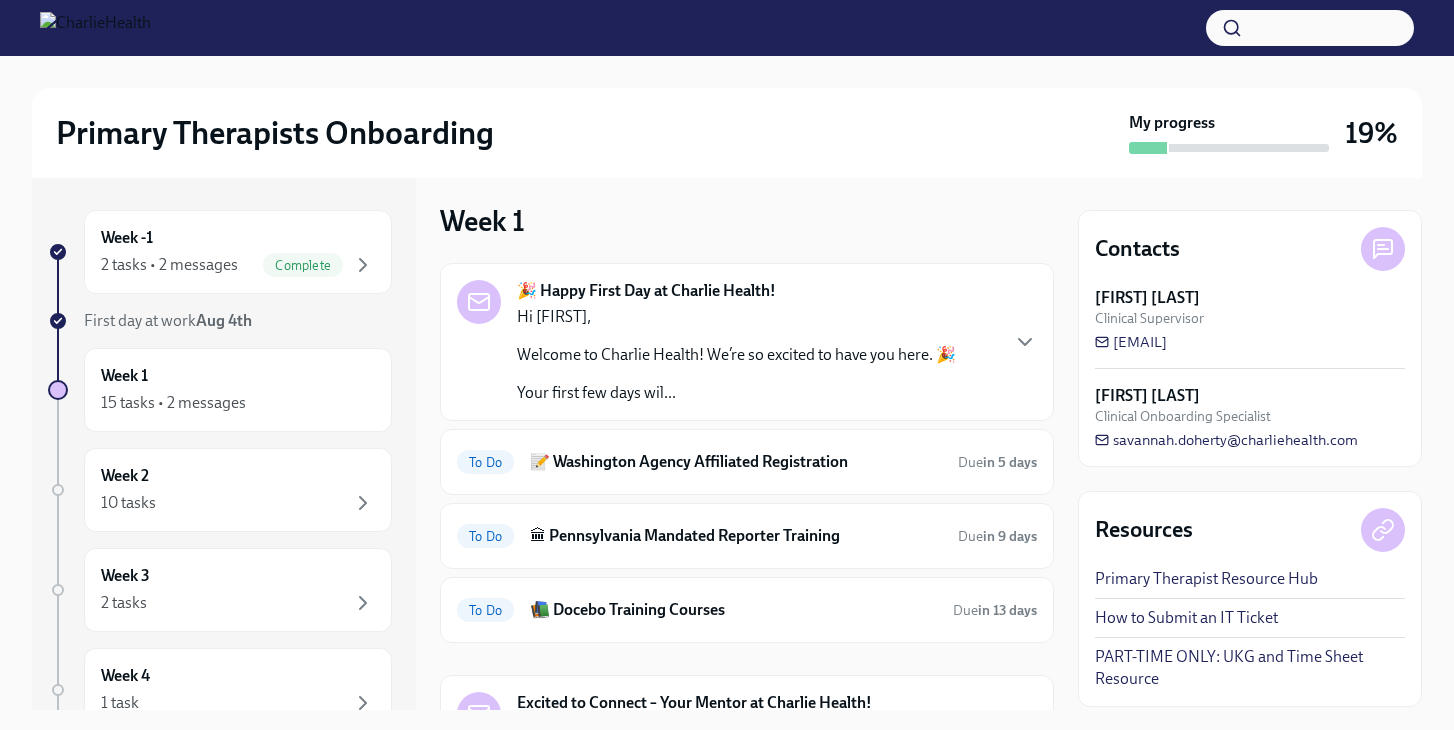 scroll, scrollTop: 0, scrollLeft: 0, axis: both 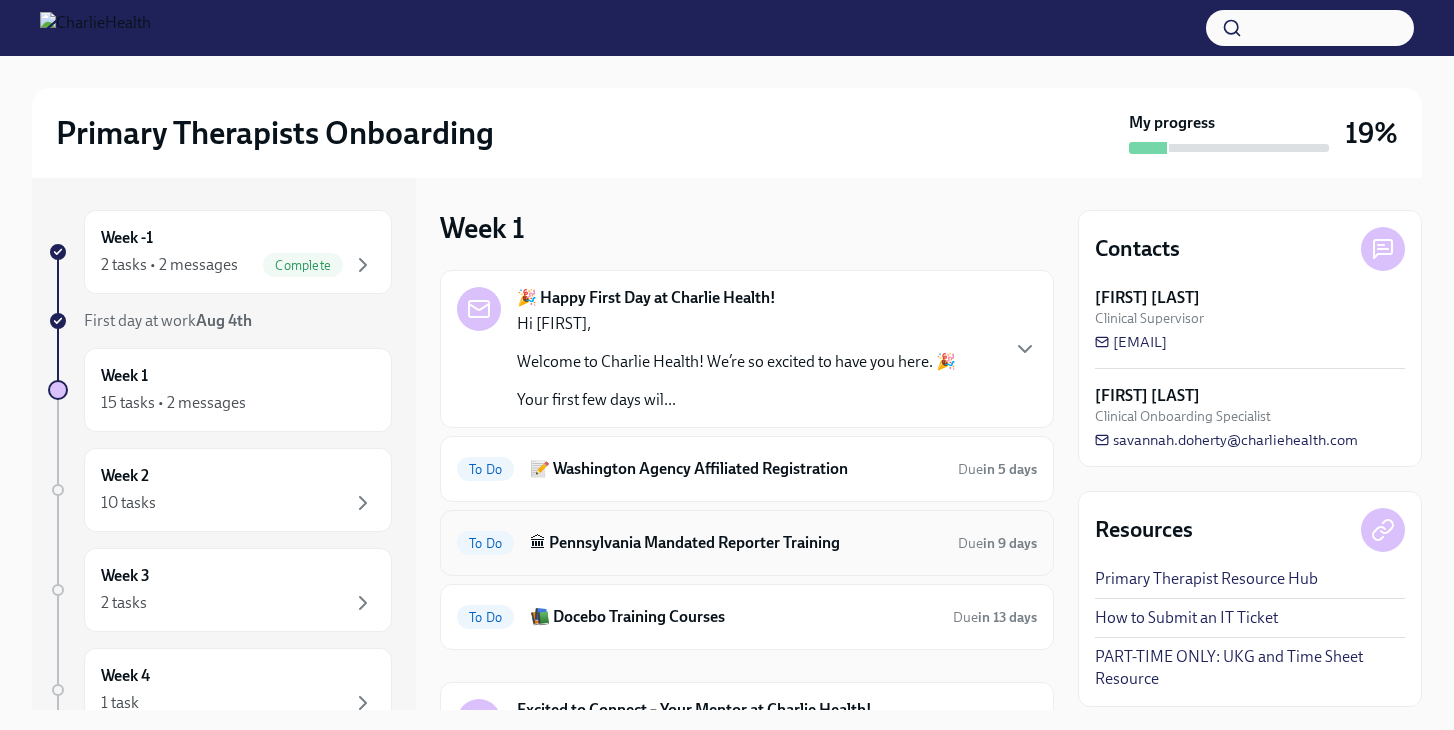 click on "🏛 Pennsylvania Mandated Reporter Training" at bounding box center (736, 543) 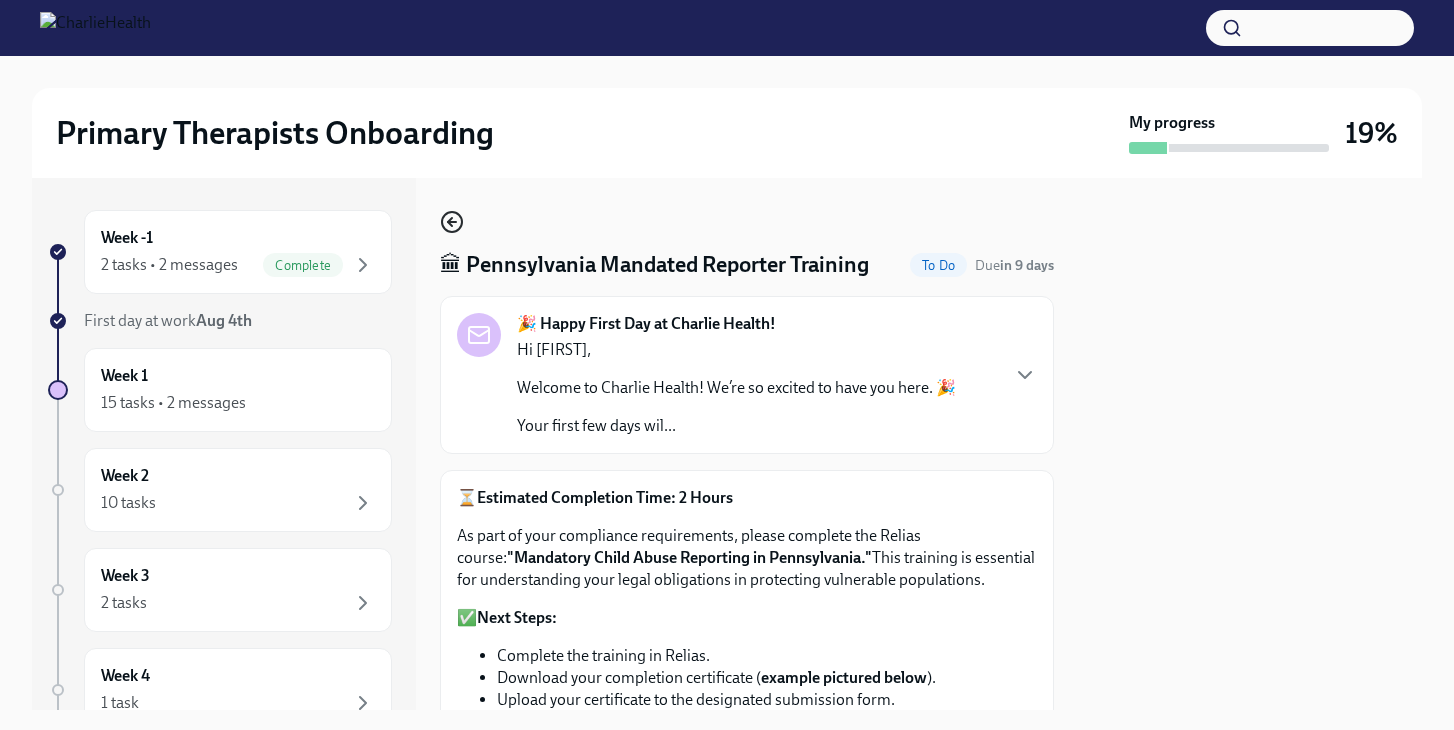 click 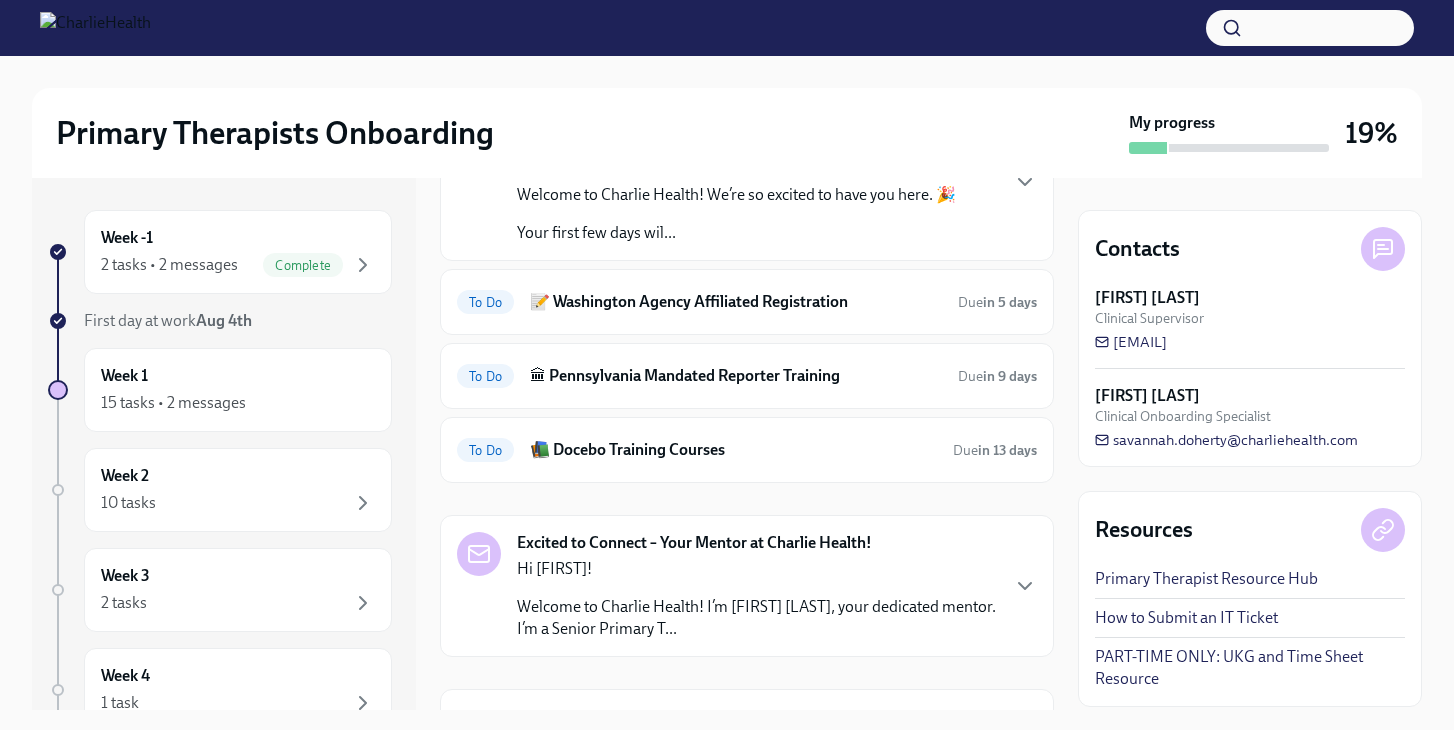 scroll, scrollTop: 165, scrollLeft: 0, axis: vertical 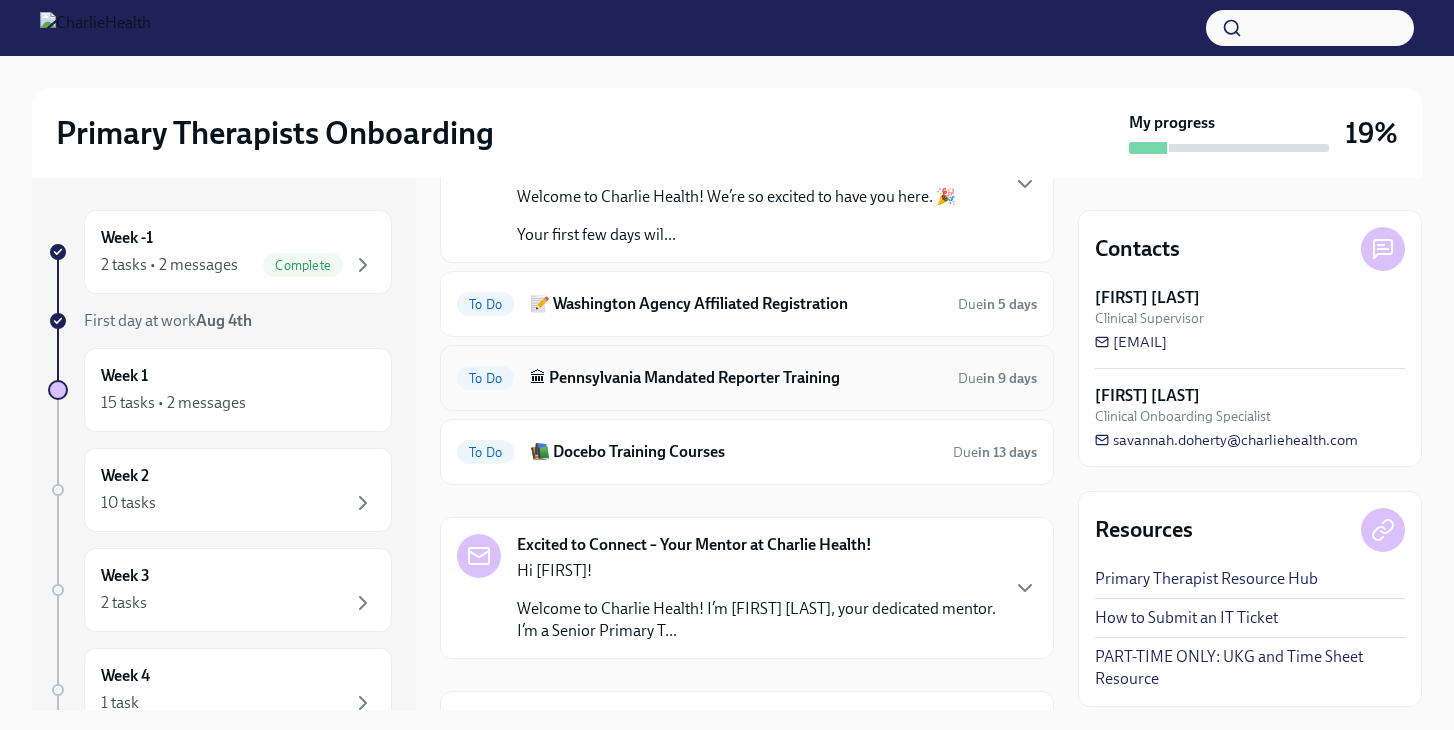 click on "🏛 Pennsylvania Mandated Reporter Training" at bounding box center [736, 378] 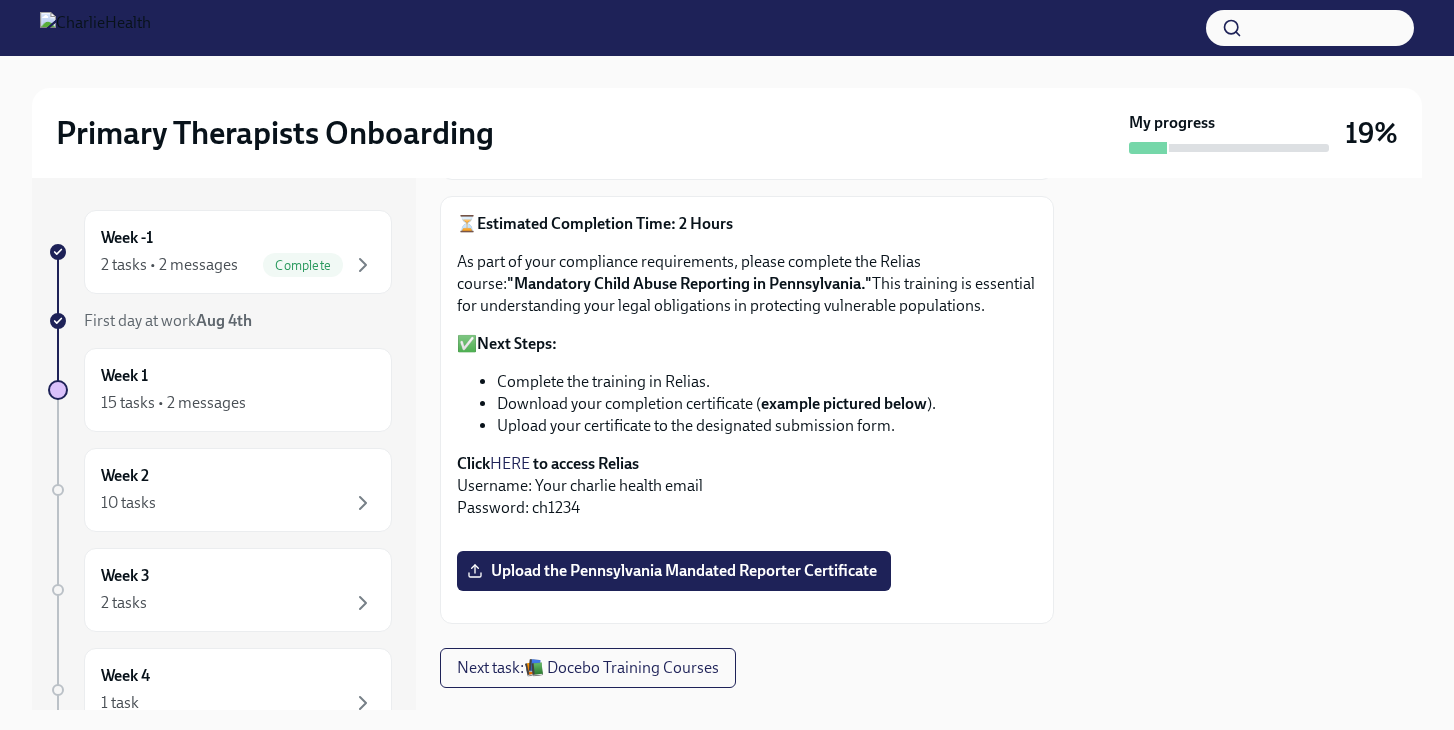 scroll, scrollTop: 278, scrollLeft: 0, axis: vertical 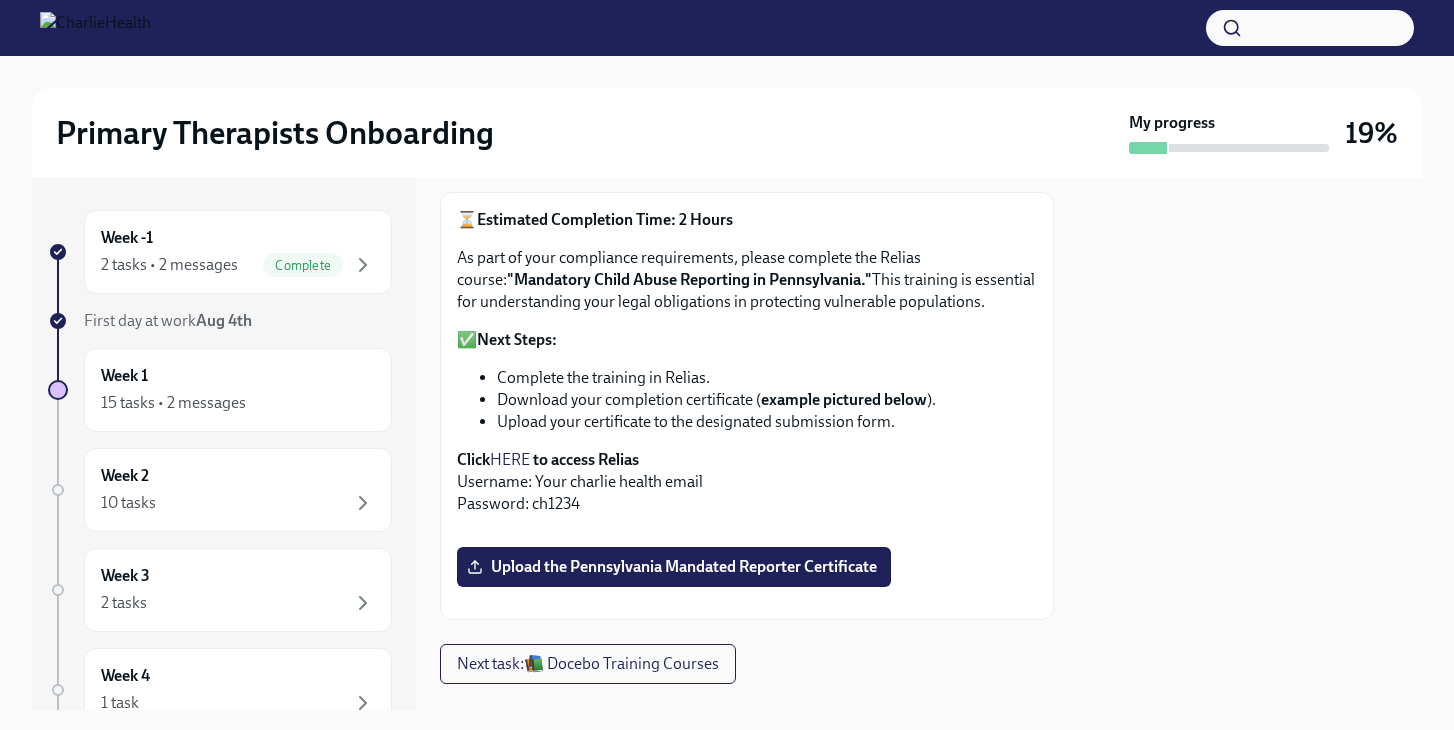 click on "HERE" at bounding box center [510, 459] 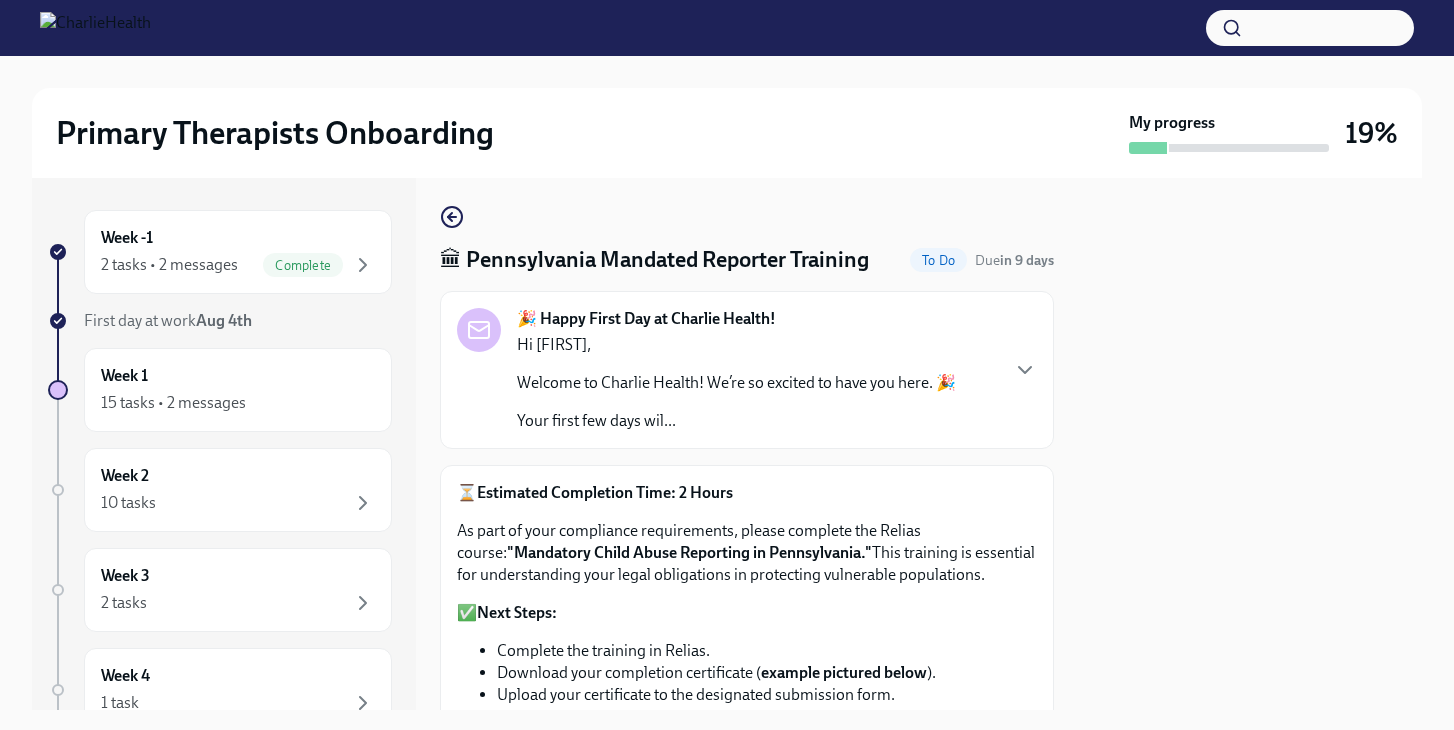 scroll, scrollTop: 0, scrollLeft: 0, axis: both 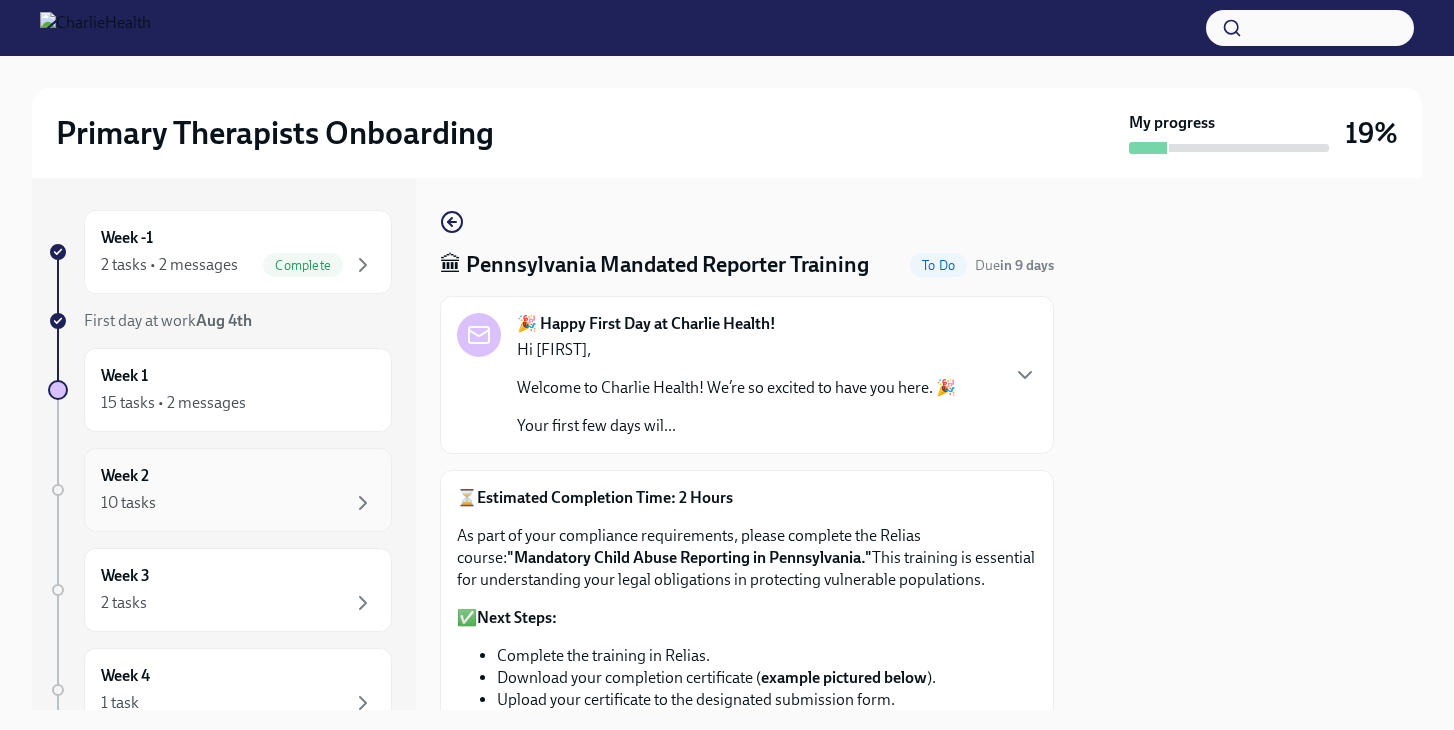 click on "Week 2 10 tasks" at bounding box center (238, 490) 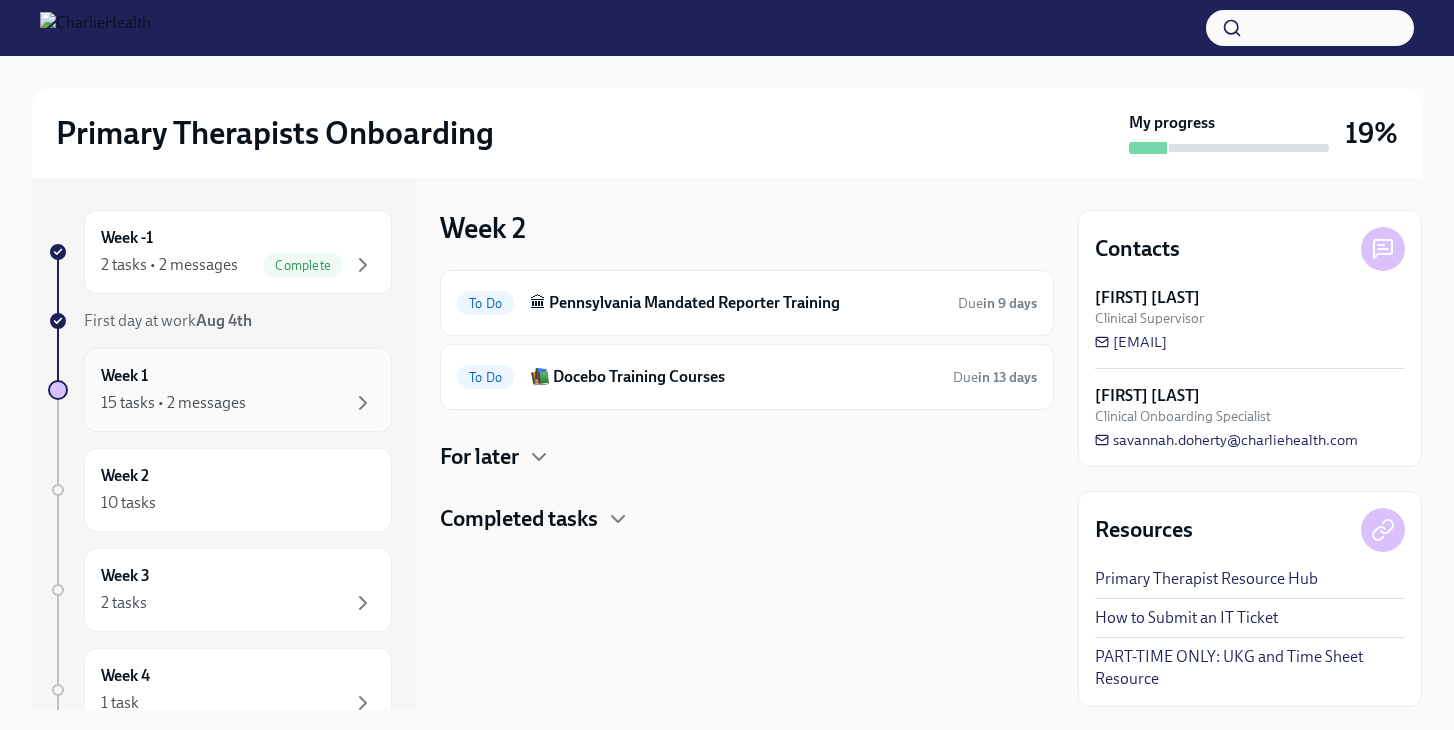 click on "15 tasks • 2 messages" at bounding box center (238, 403) 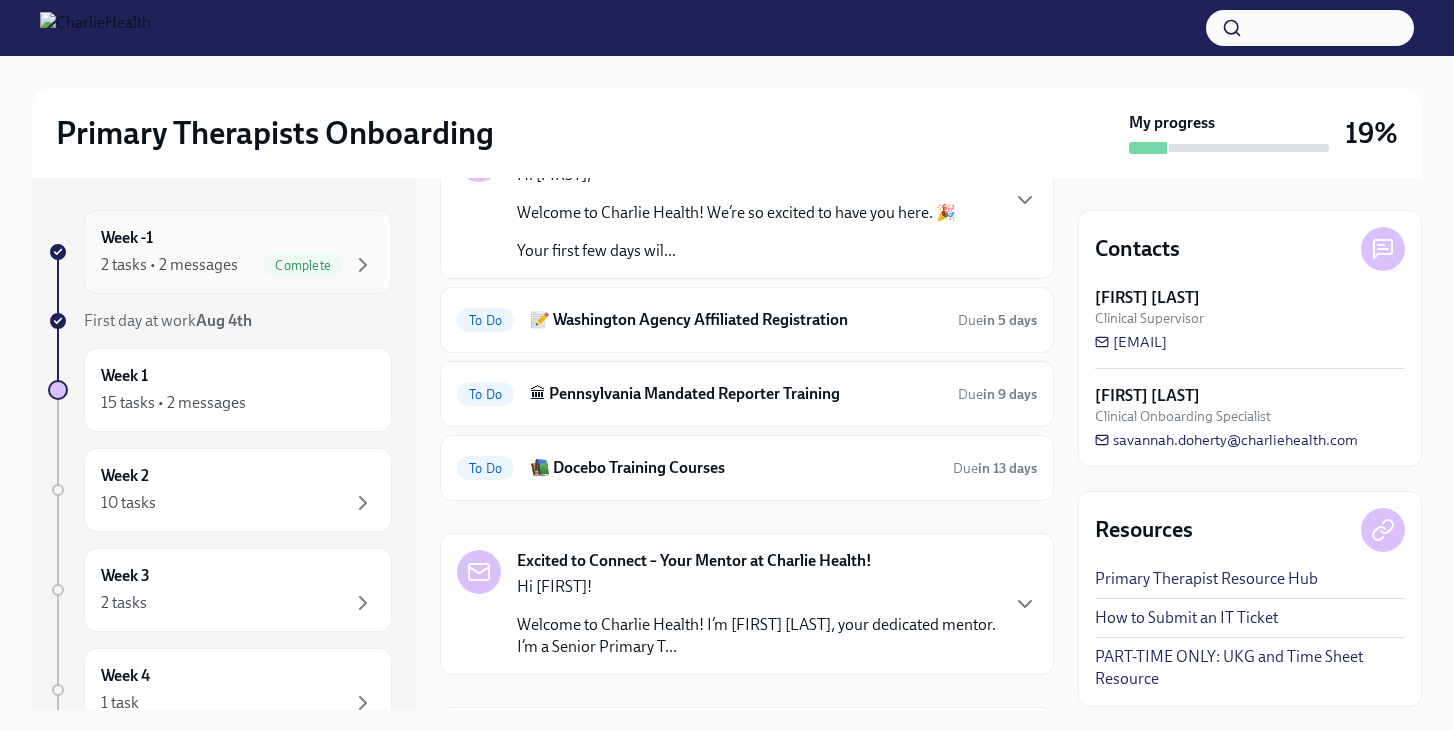 click on "Week -1 2 tasks • 2 messages Complete" at bounding box center (238, 252) 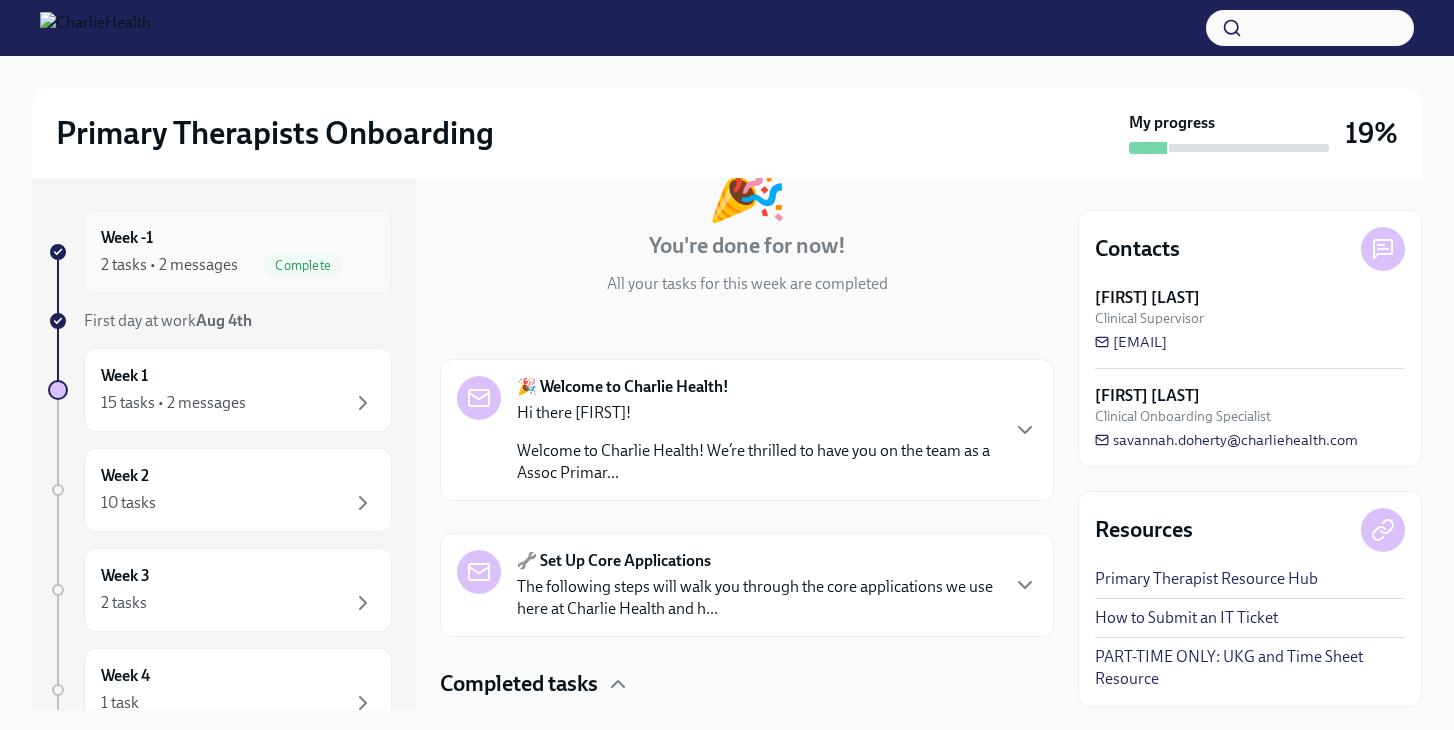 scroll, scrollTop: 366, scrollLeft: 0, axis: vertical 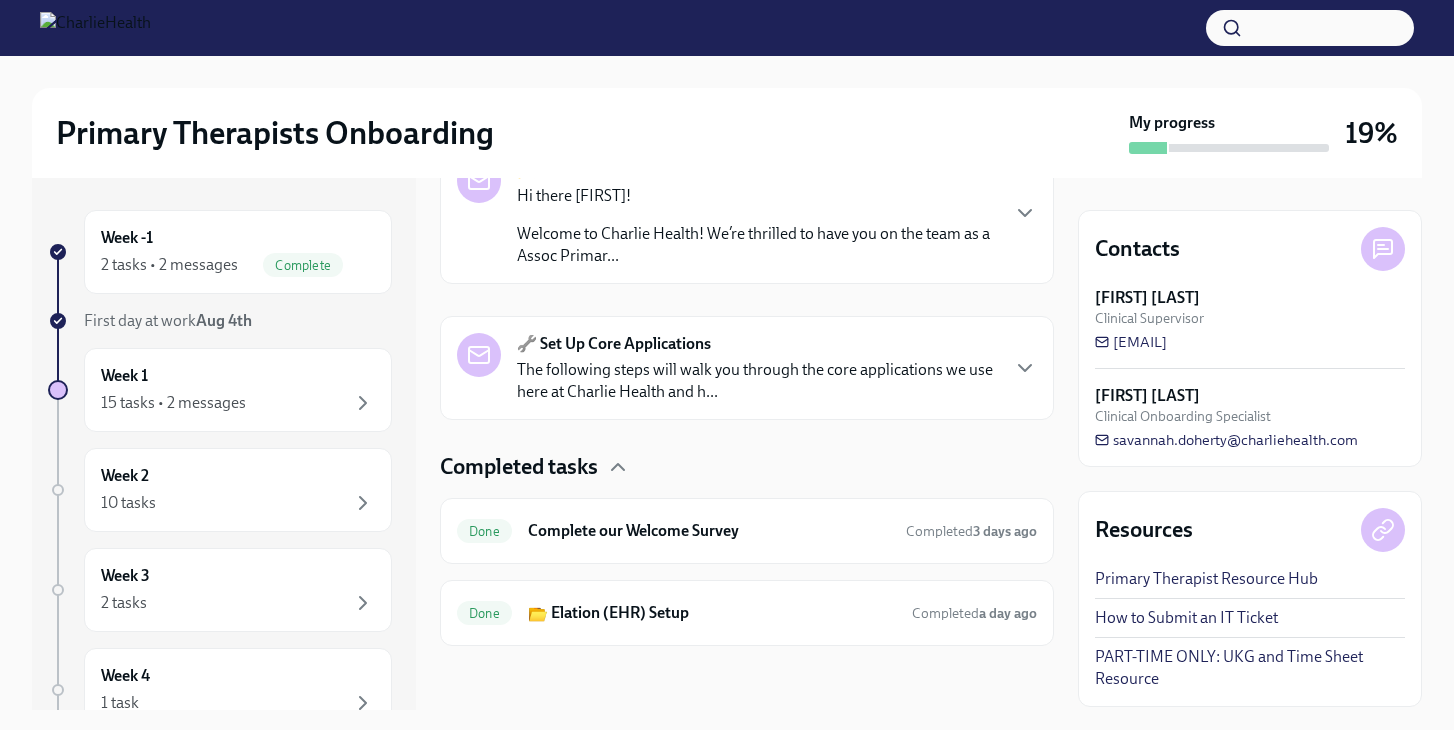 click on "Week -1 2 tasks • 2 messages Complete First day at work  Aug 4th Week 1 15 tasks • 2 messages Week 2 10 tasks Week 3 2 tasks Week 4 1 task Week 5 1 task Week 6 1 task Experience ends  Oct 11th" at bounding box center [220, 630] 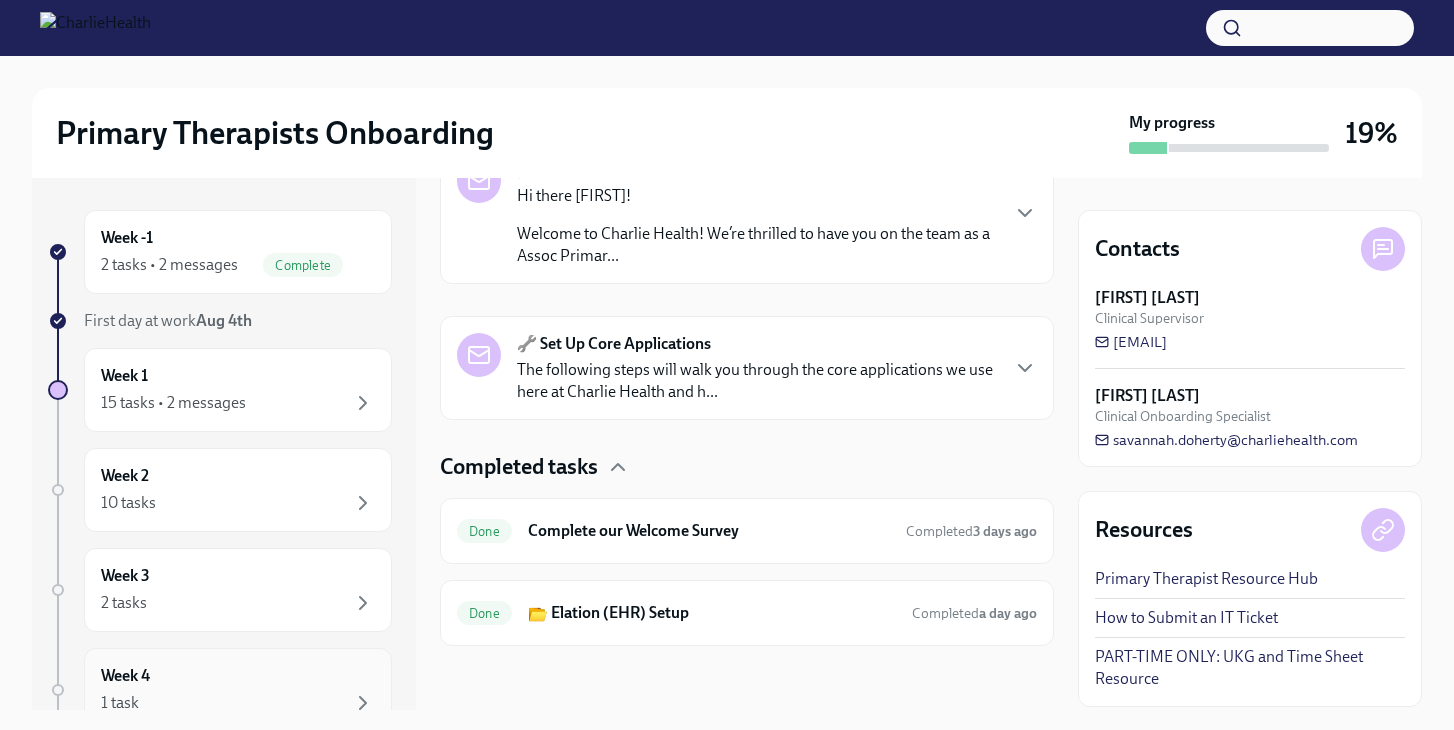 click on "Week 4 1 task" at bounding box center [238, 690] 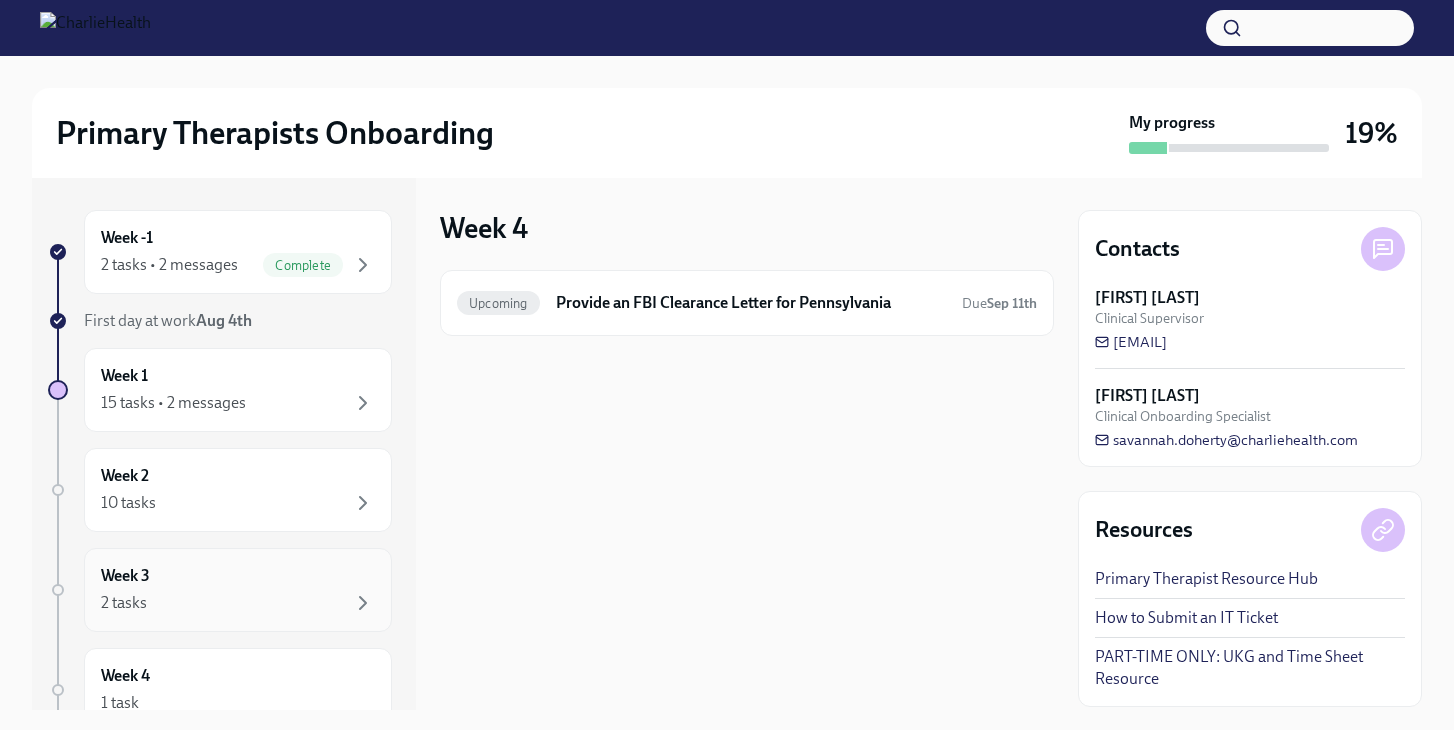 click on "Week 3 2 tasks" at bounding box center (238, 590) 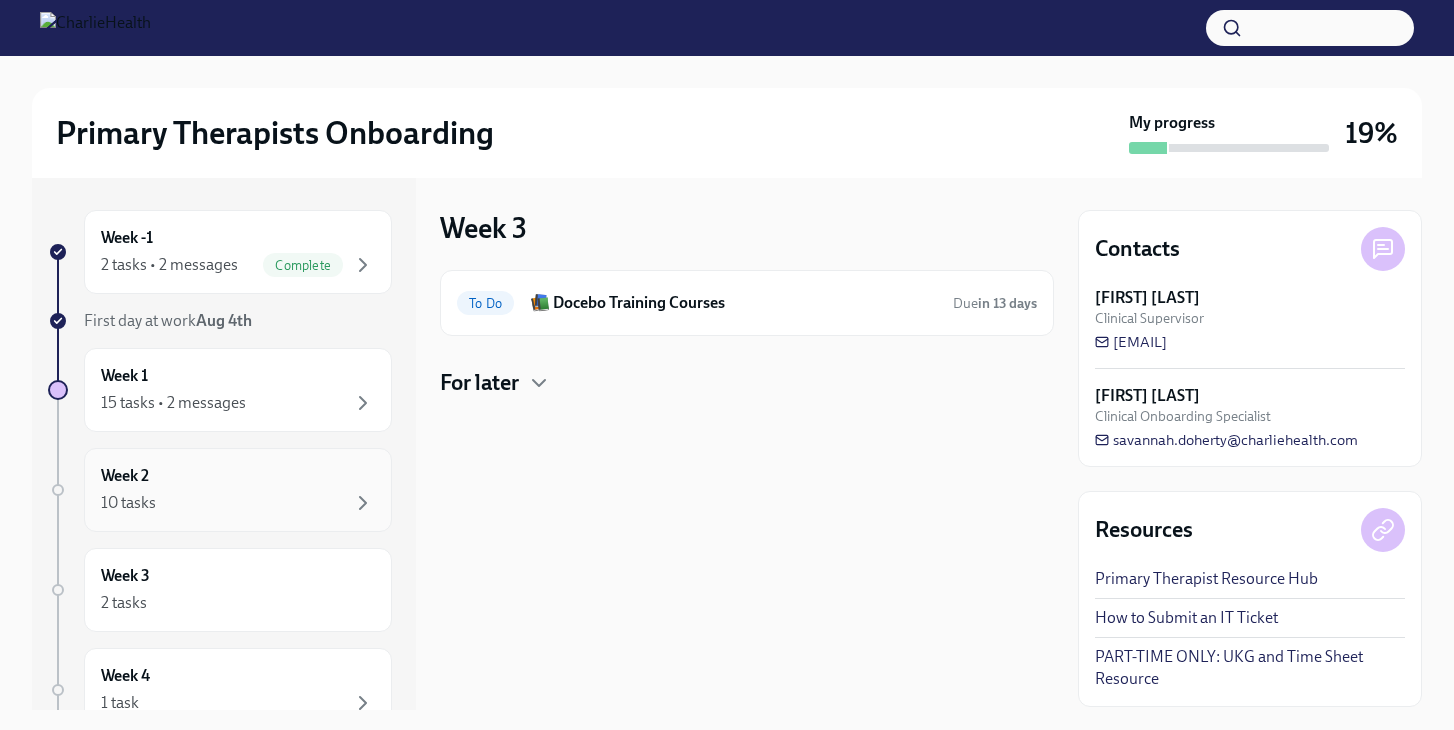 click on "Week 2 10 tasks" at bounding box center (238, 490) 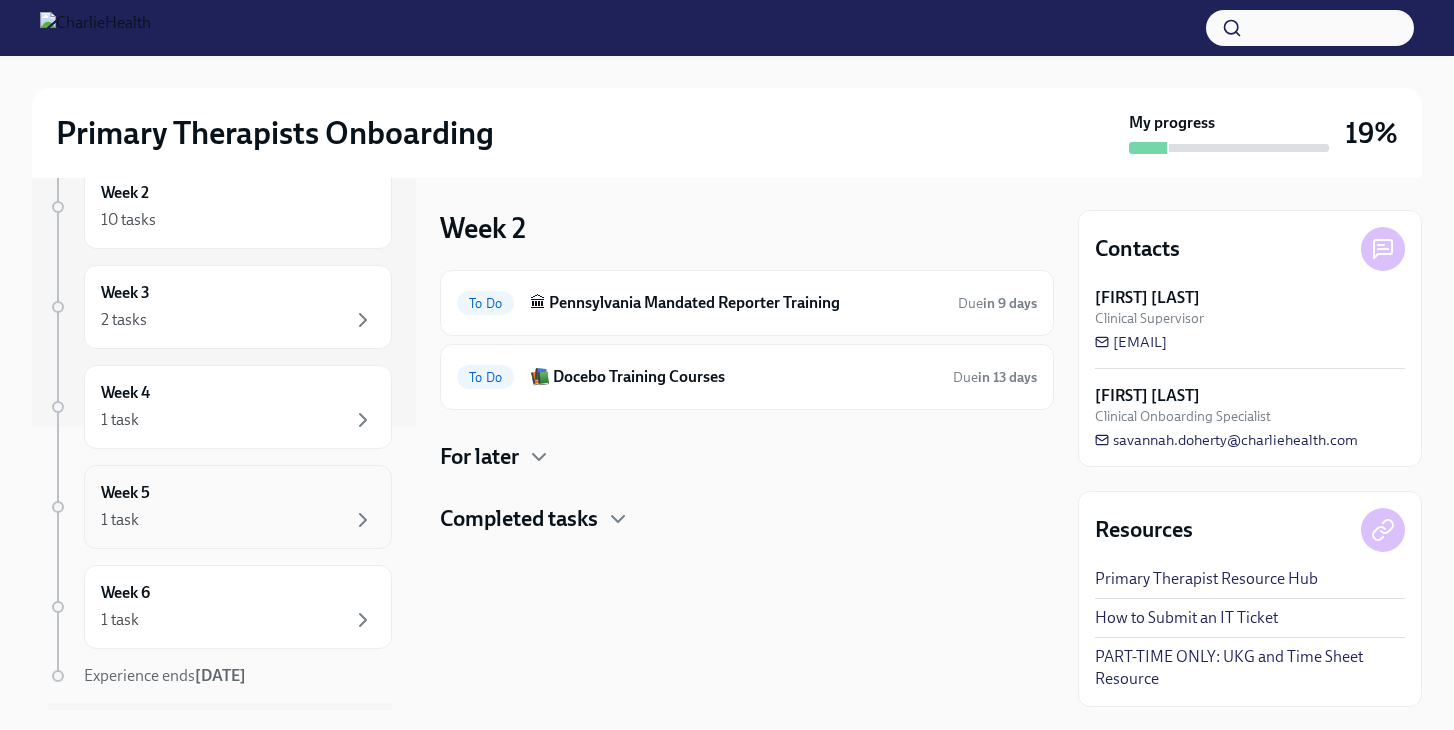 scroll, scrollTop: 306, scrollLeft: 0, axis: vertical 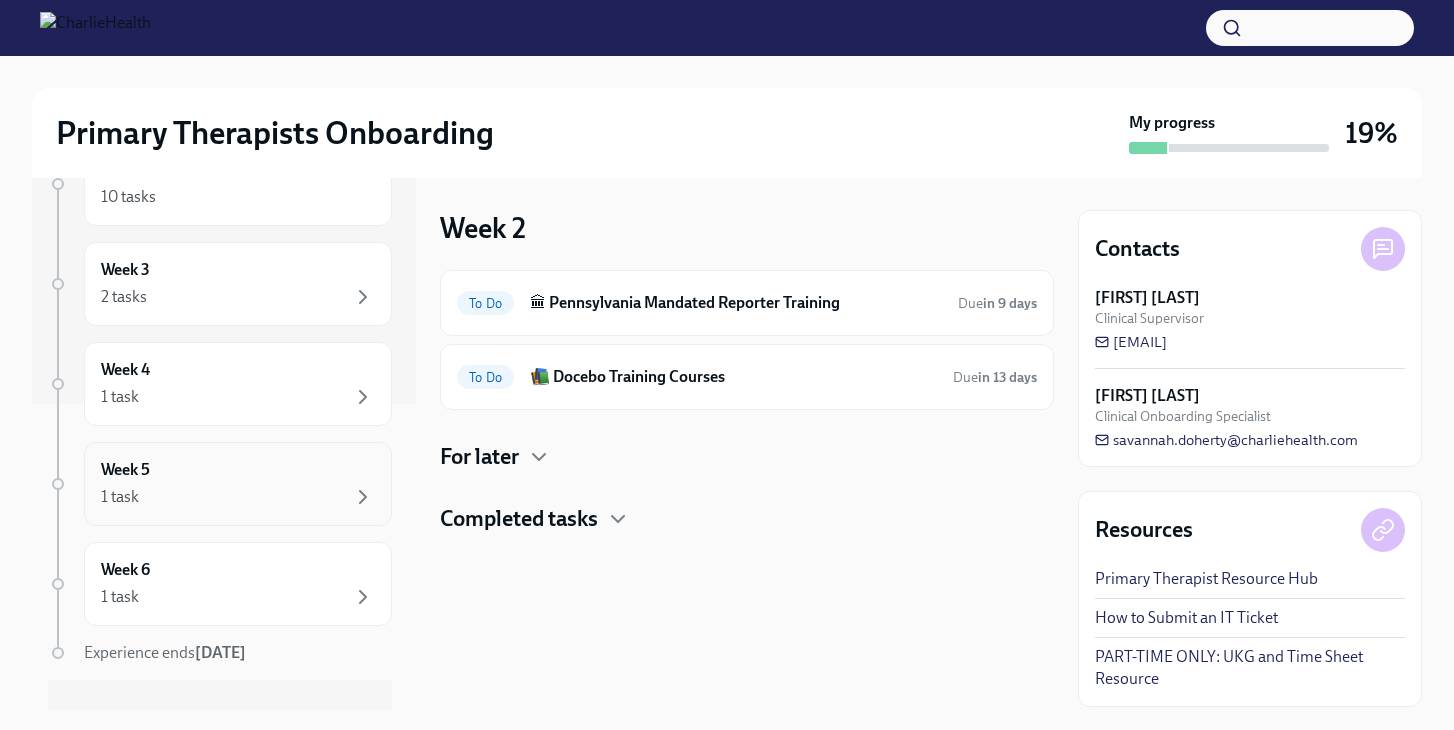 click on "Week 5 1 task" at bounding box center [238, 484] 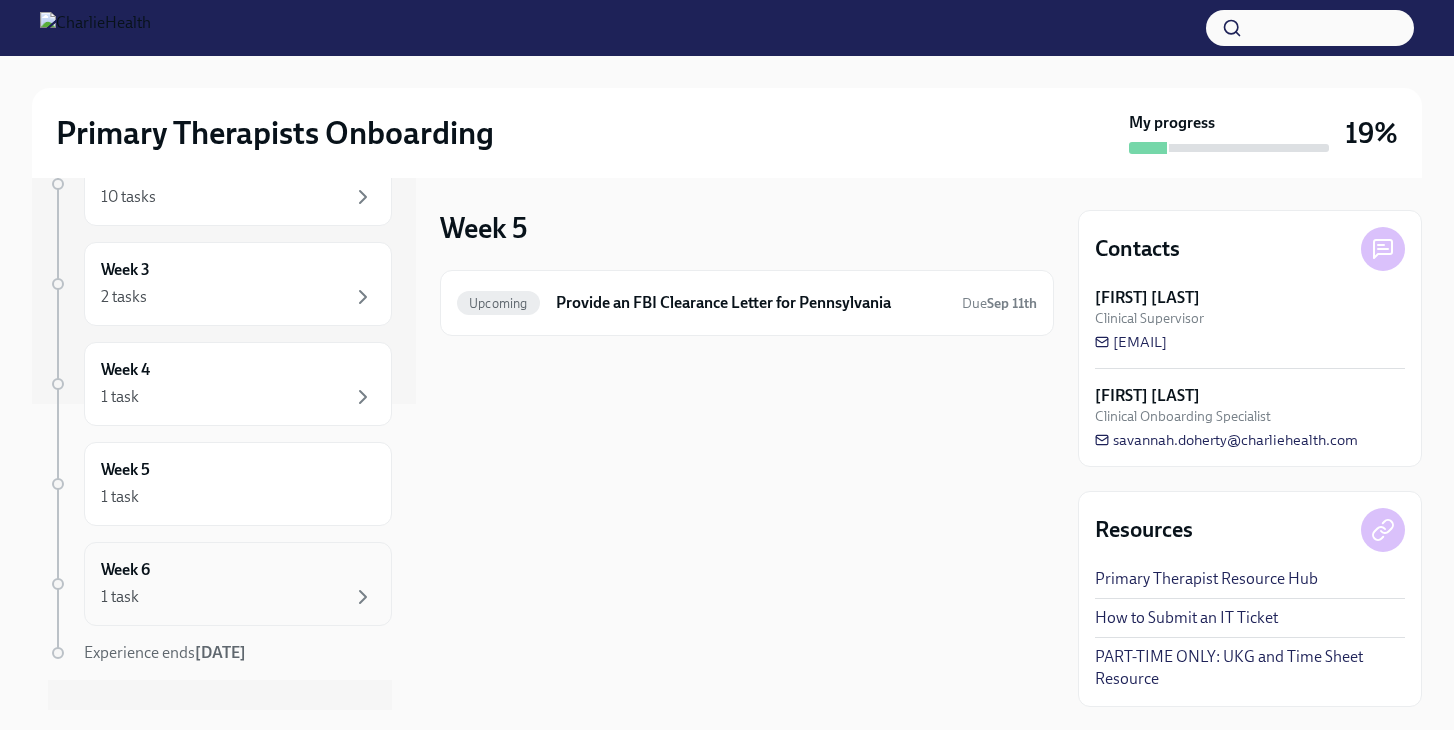 click on "Week 6 1 task" at bounding box center (238, 584) 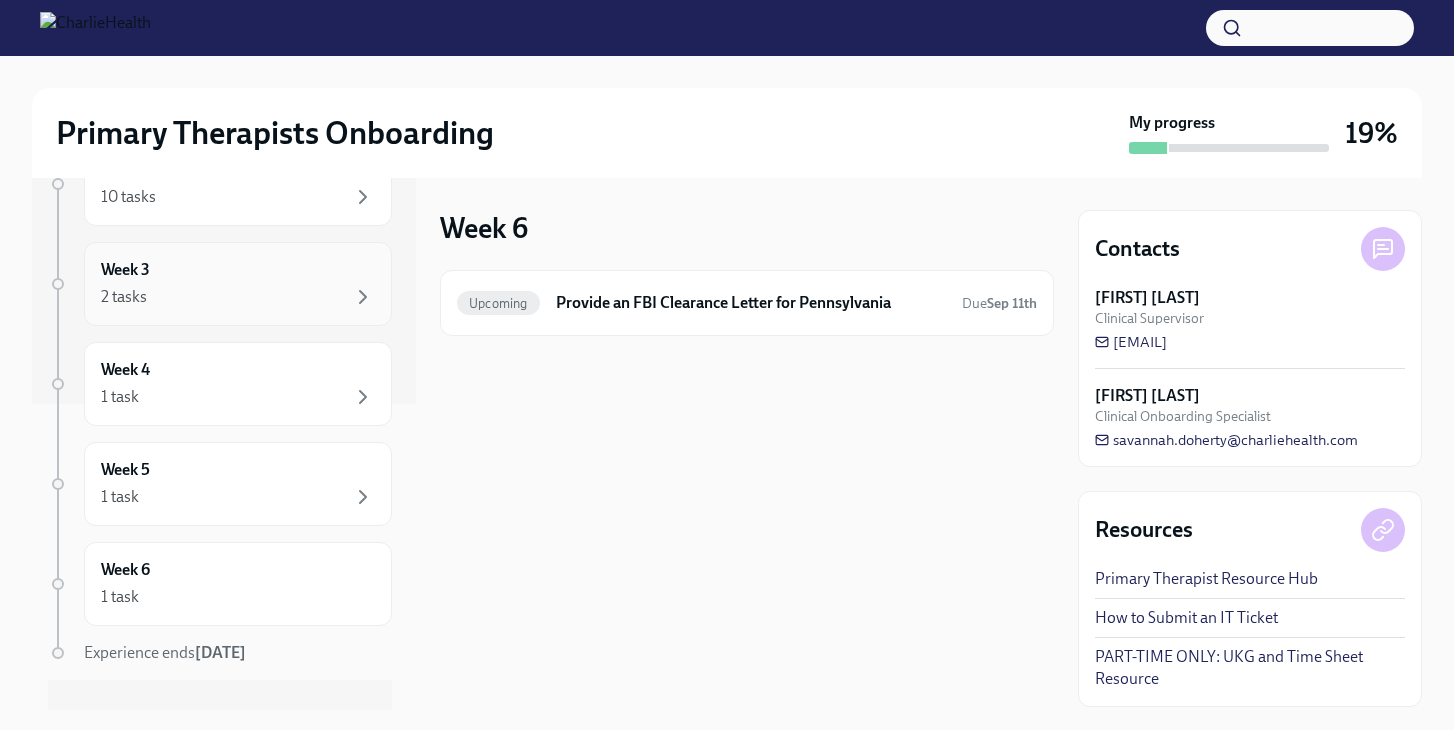 click on "2 tasks" at bounding box center (238, 297) 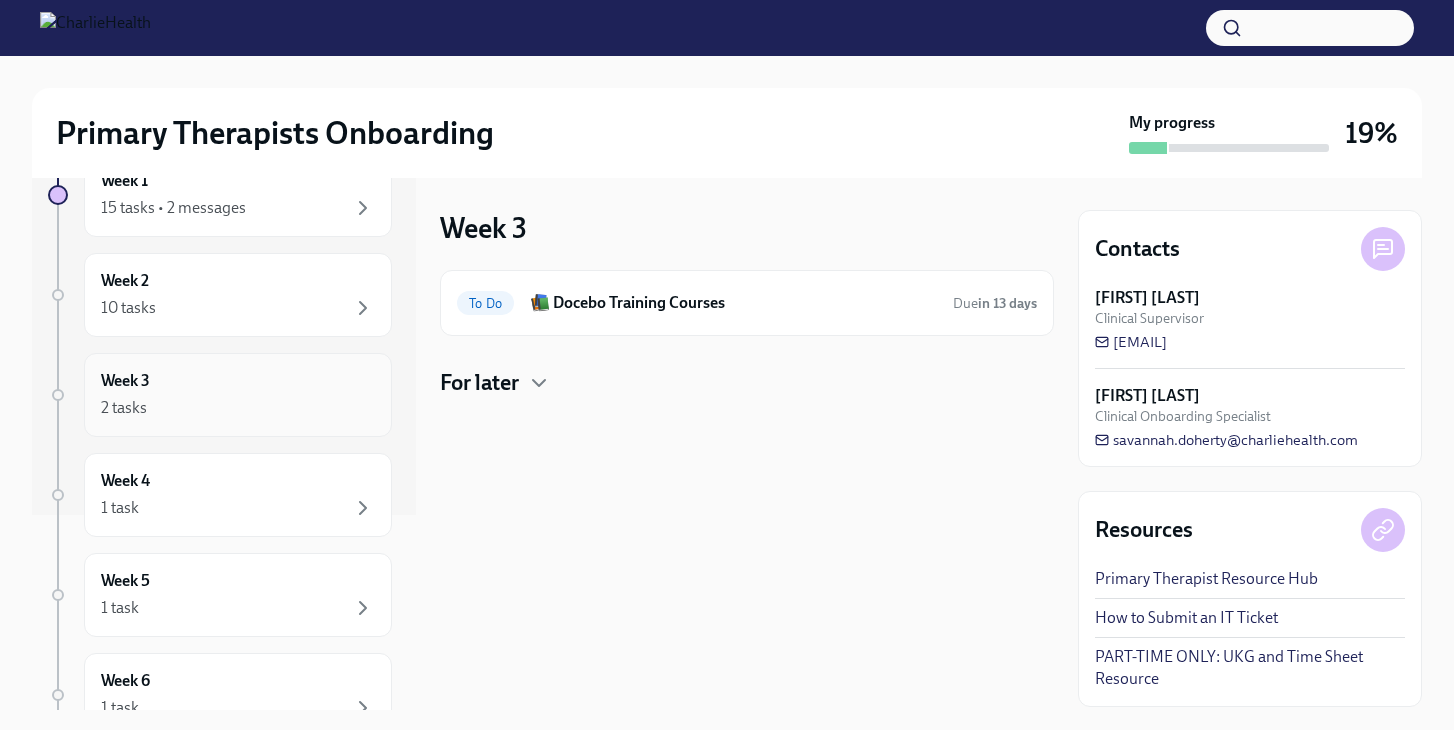 scroll, scrollTop: 0, scrollLeft: 0, axis: both 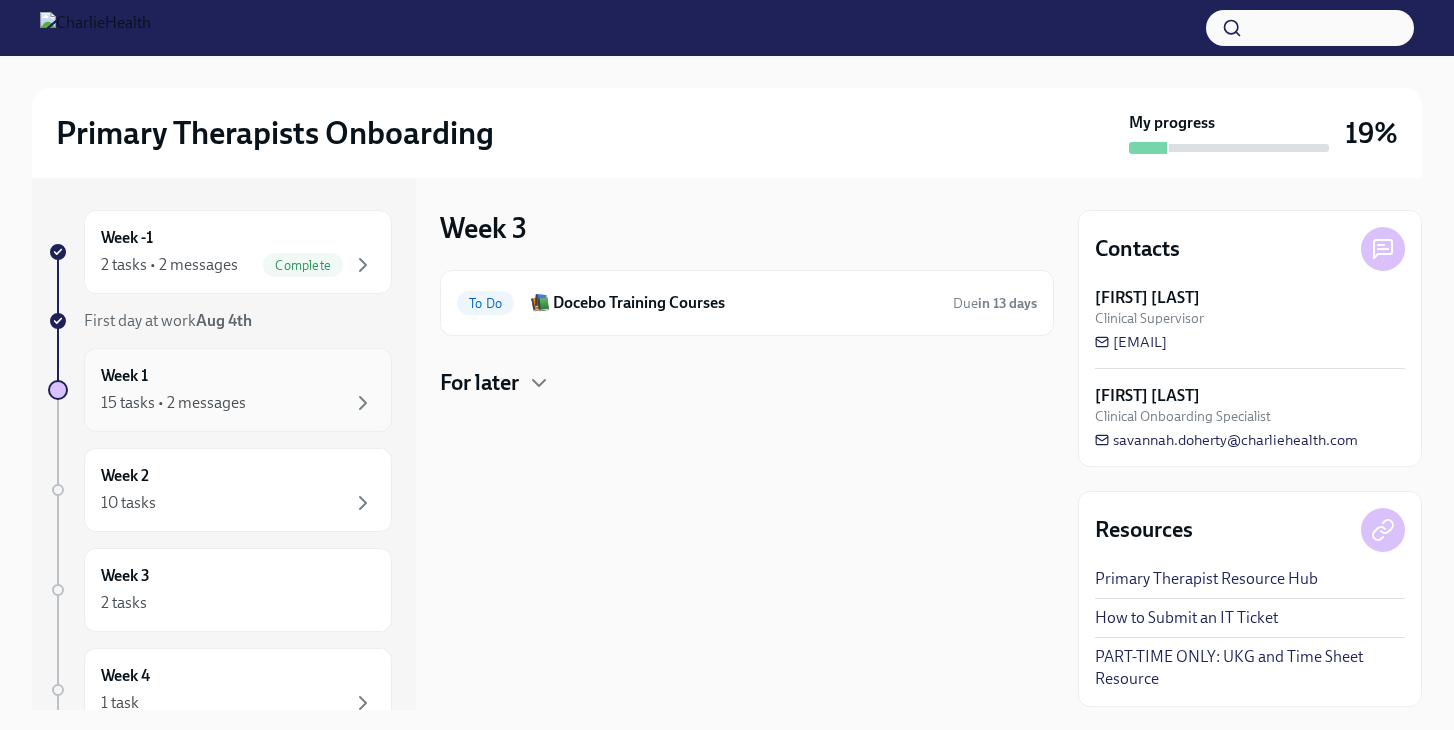 click on "Week 1 15 tasks • 2 messages" at bounding box center (238, 390) 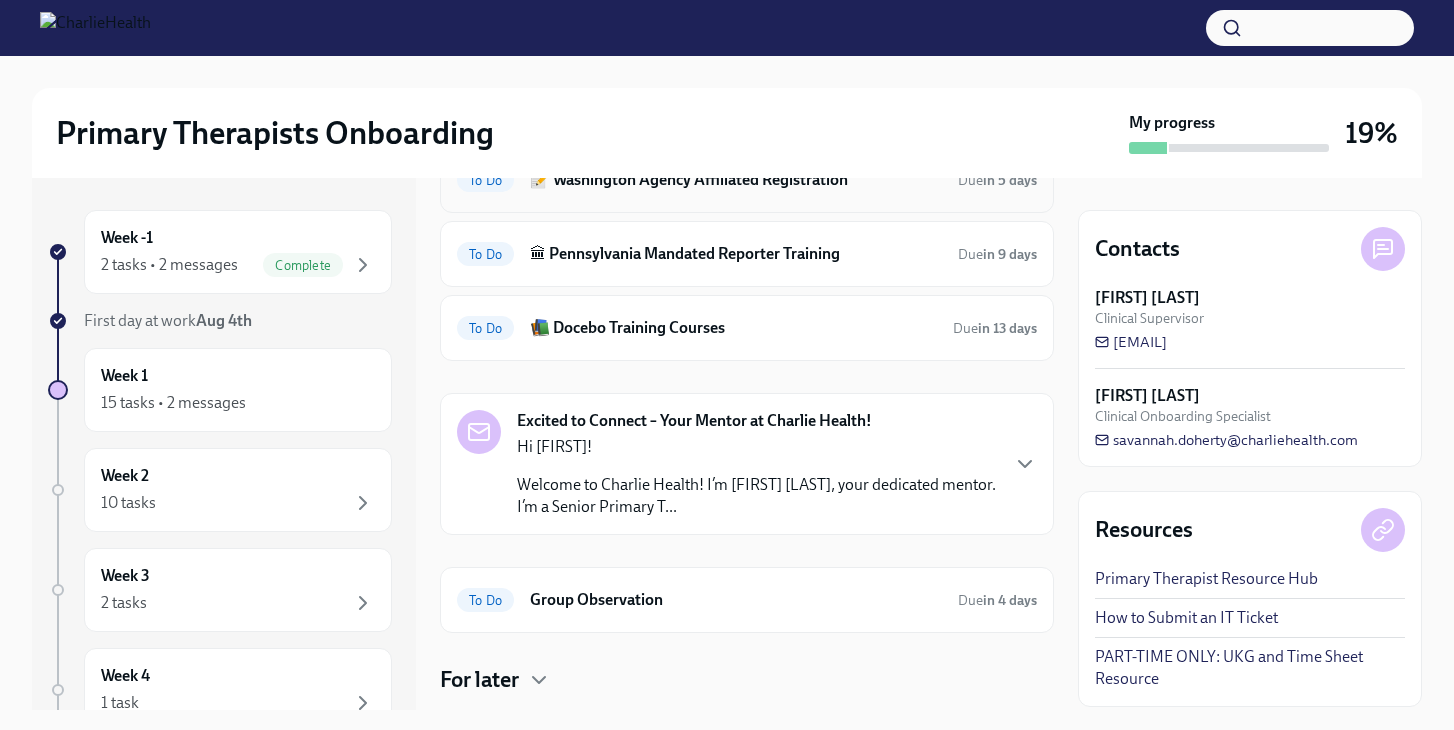 scroll, scrollTop: 314, scrollLeft: 0, axis: vertical 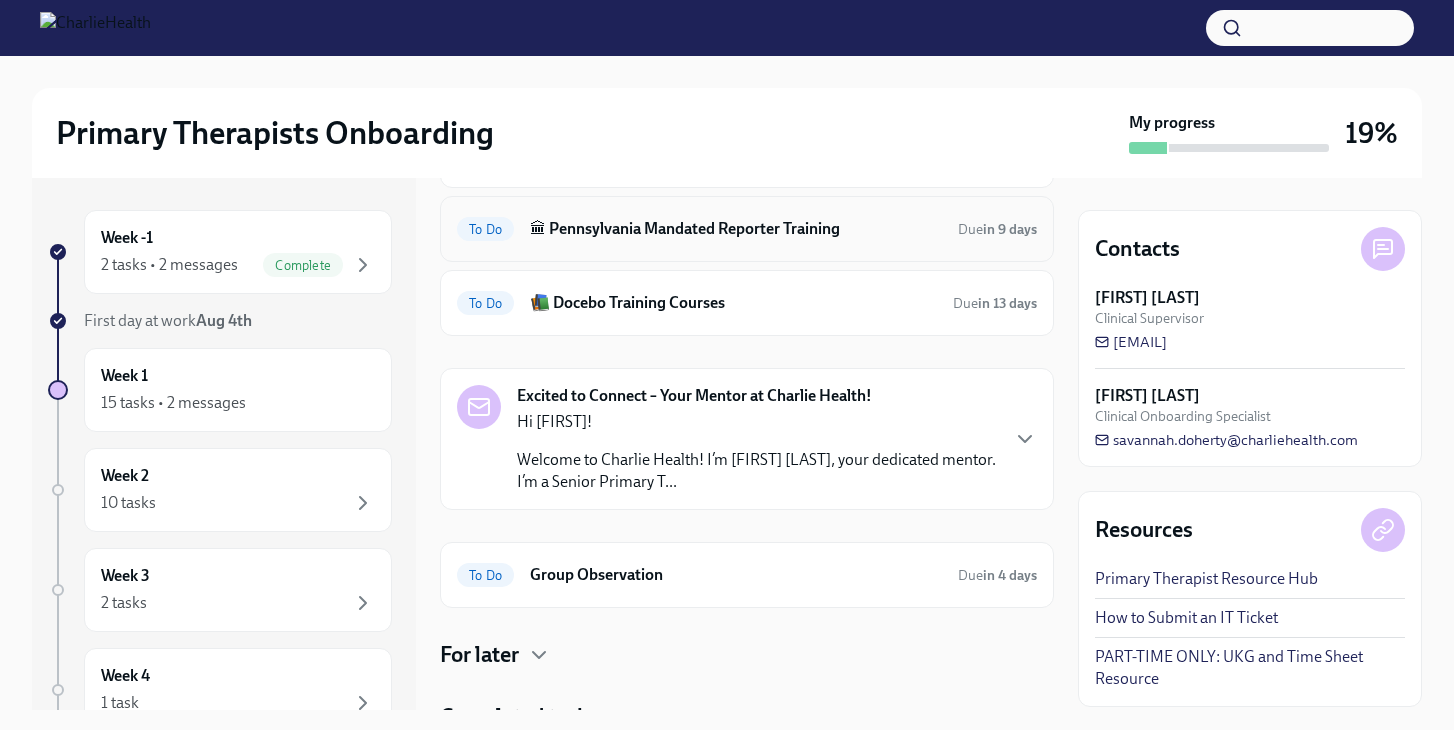 click on "🏛 Pennsylvania Mandated Reporter Training" at bounding box center (736, 229) 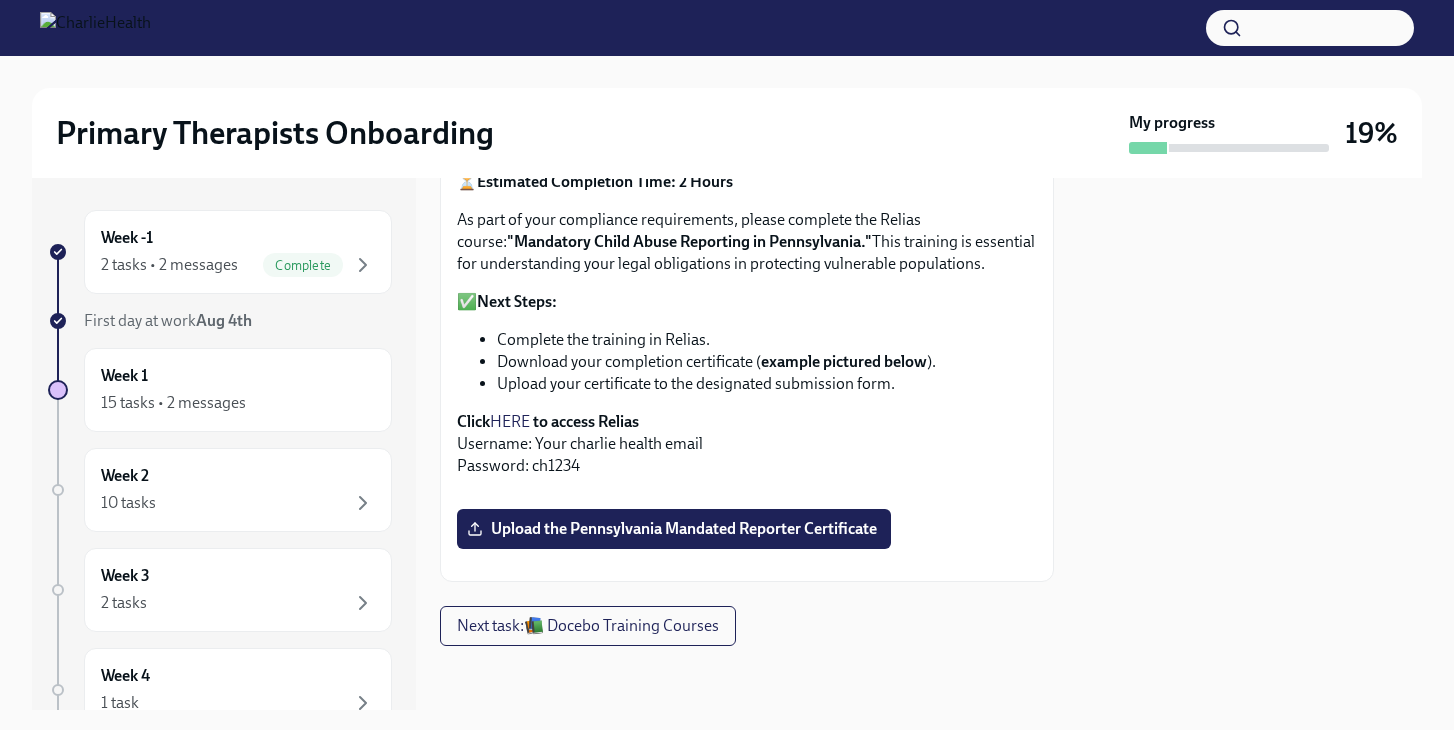 scroll, scrollTop: 0, scrollLeft: 0, axis: both 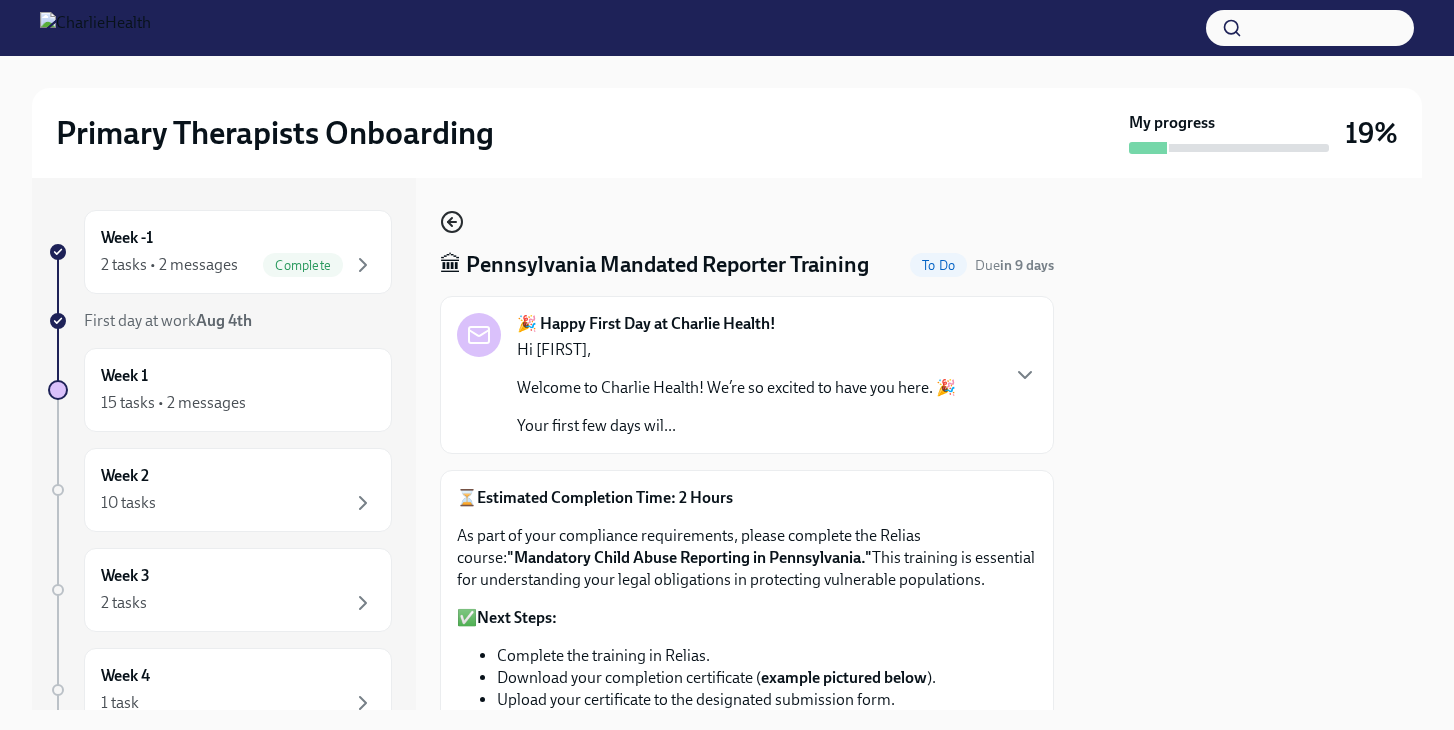 click 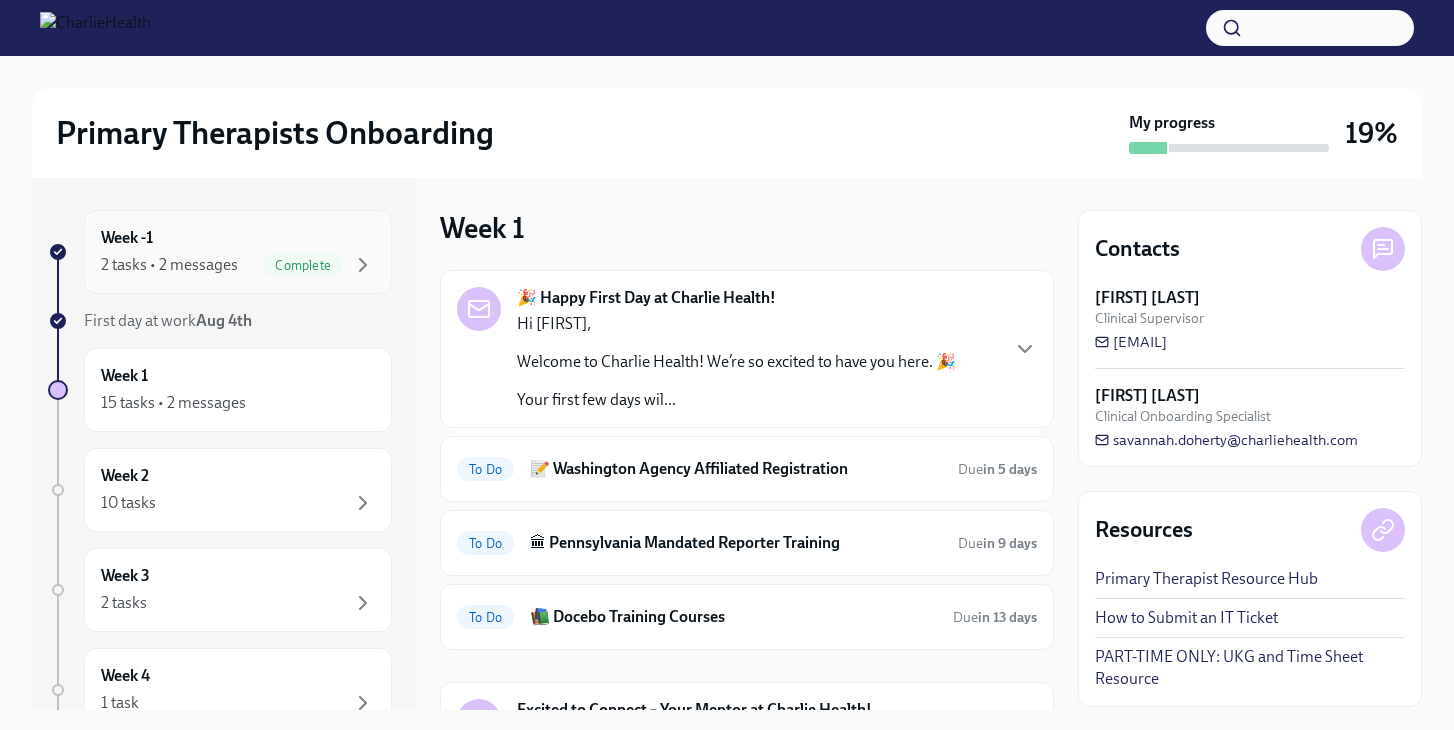 click on "Complete" at bounding box center [303, 265] 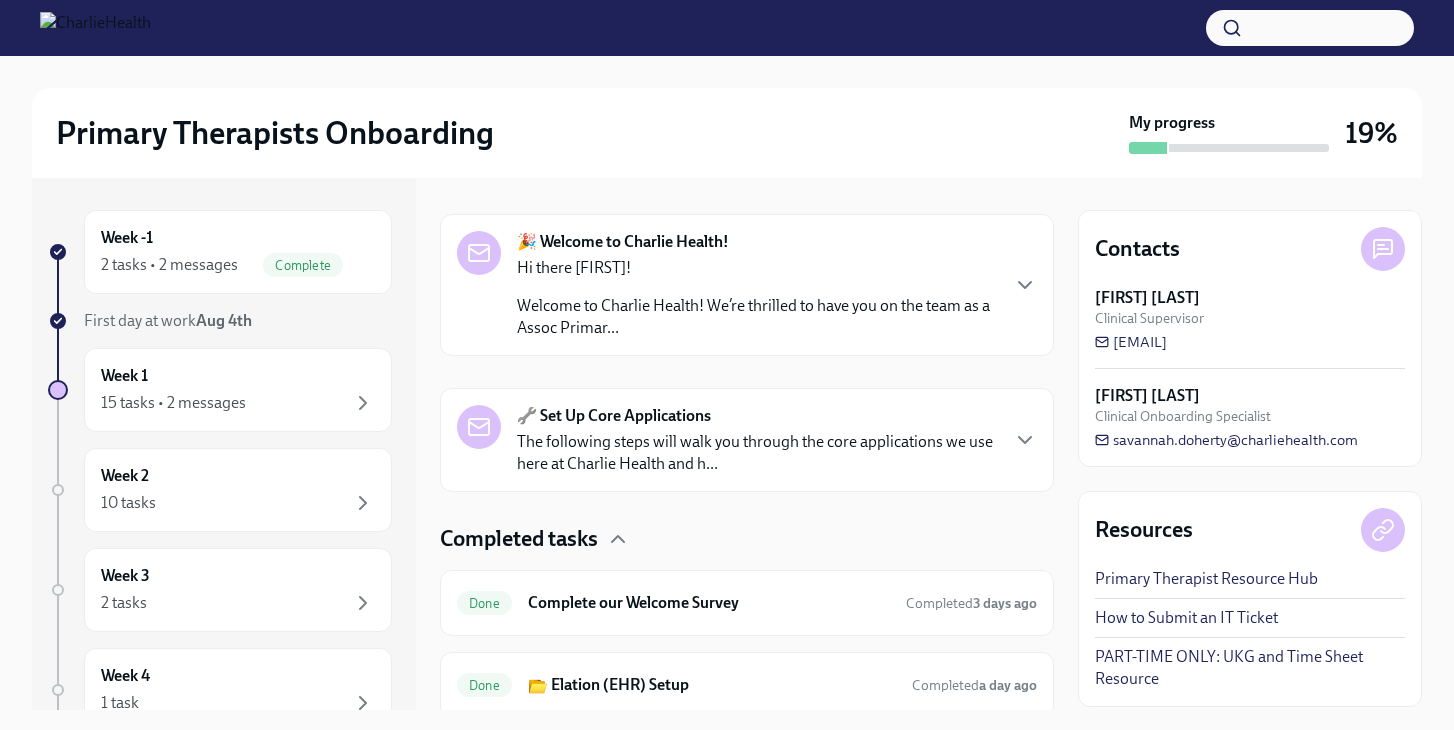 scroll, scrollTop: 366, scrollLeft: 0, axis: vertical 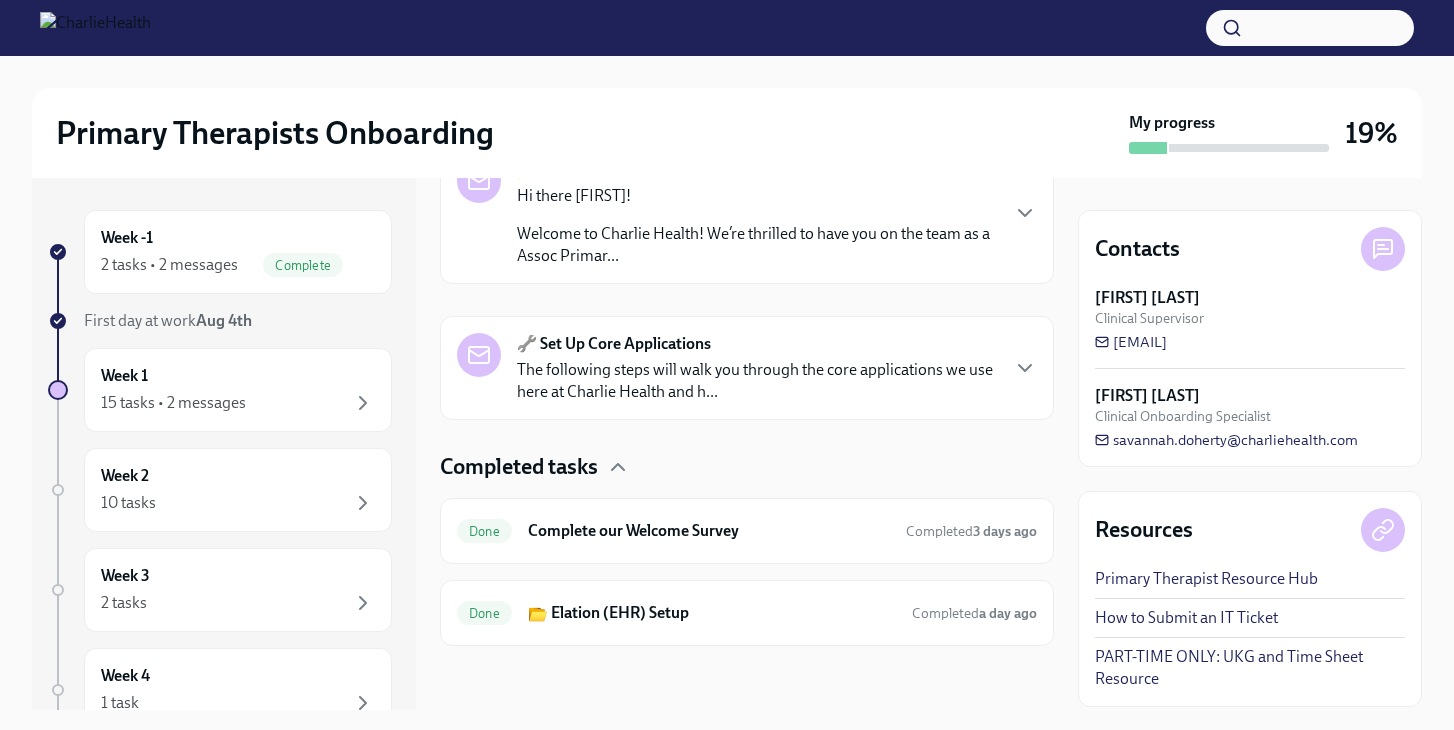 click on "Completed tasks" at bounding box center (519, 467) 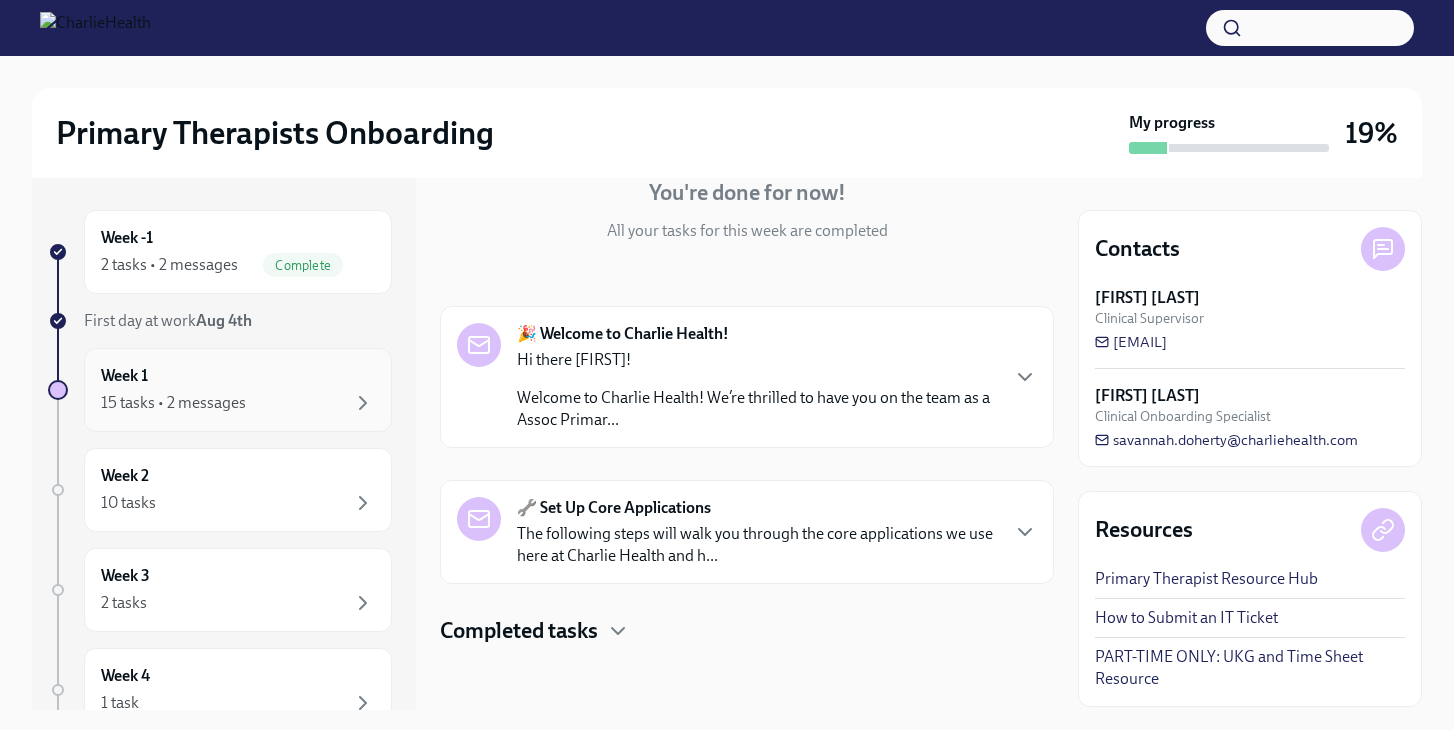 click on "Week 1 15 tasks • 2 messages" at bounding box center [238, 390] 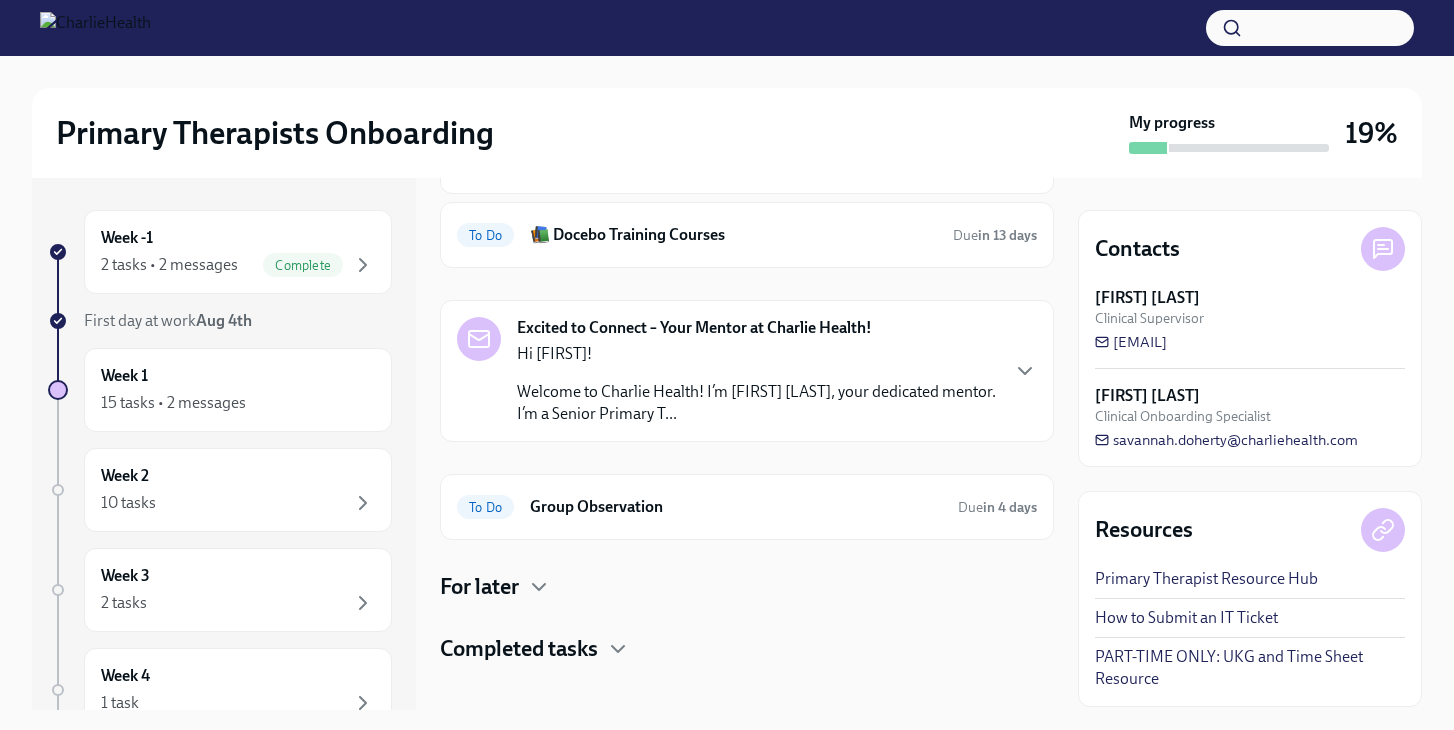scroll, scrollTop: 400, scrollLeft: 0, axis: vertical 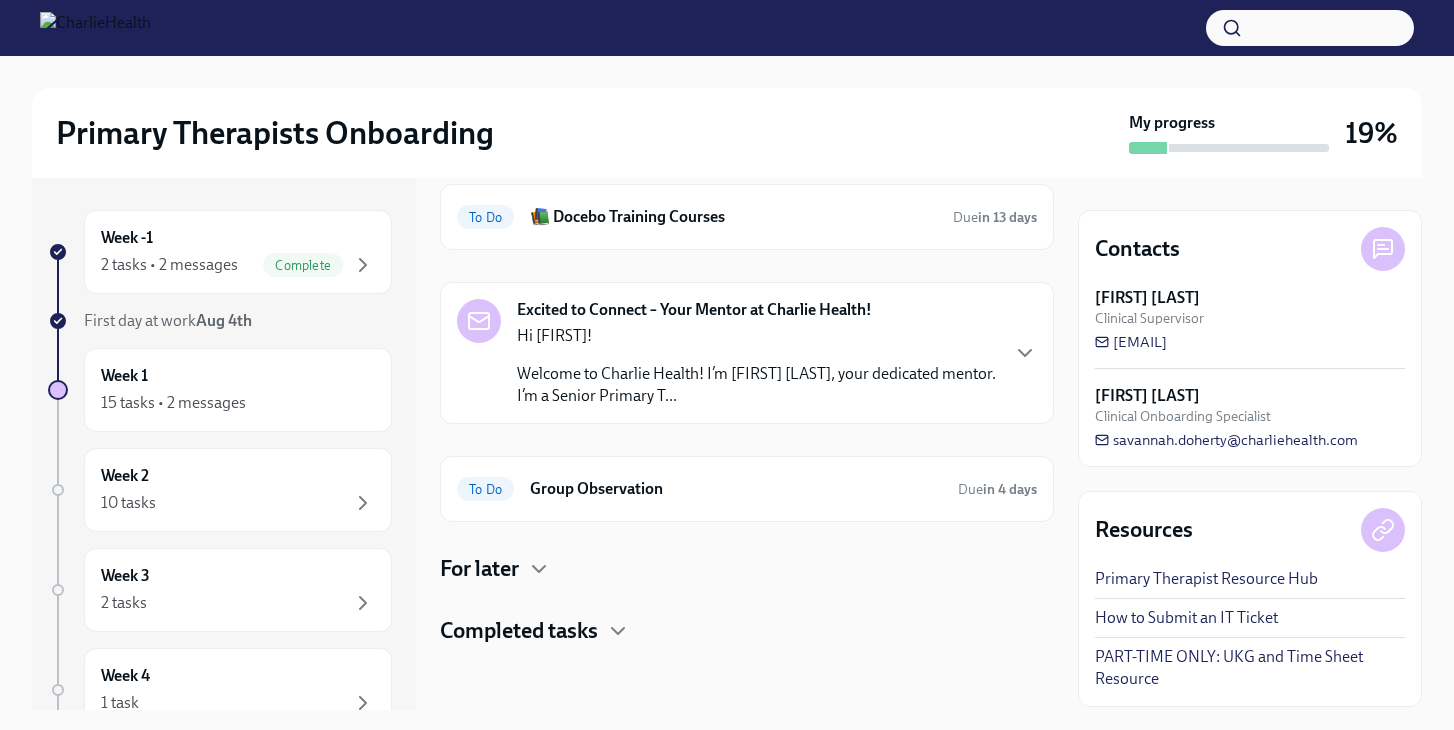 click on "Completed tasks" at bounding box center (519, 631) 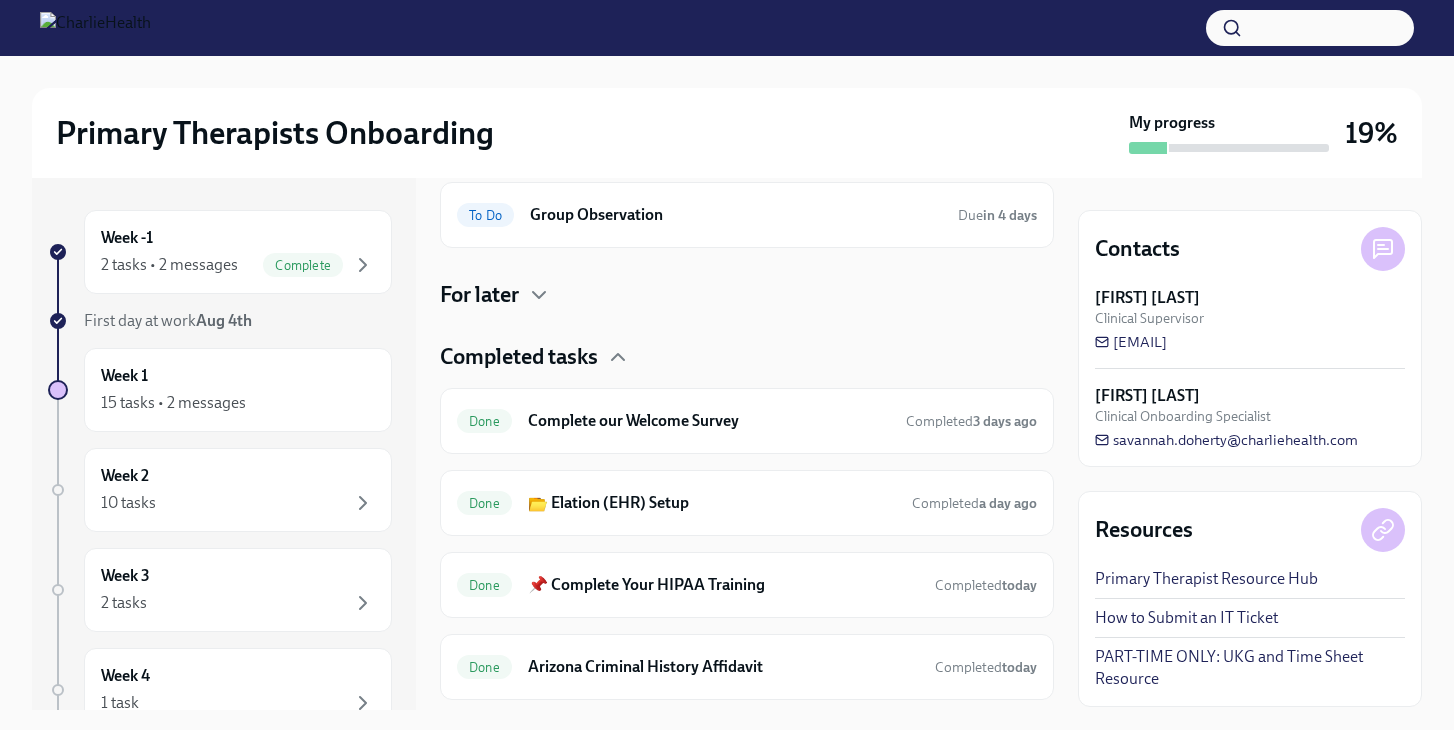 scroll, scrollTop: 728, scrollLeft: 0, axis: vertical 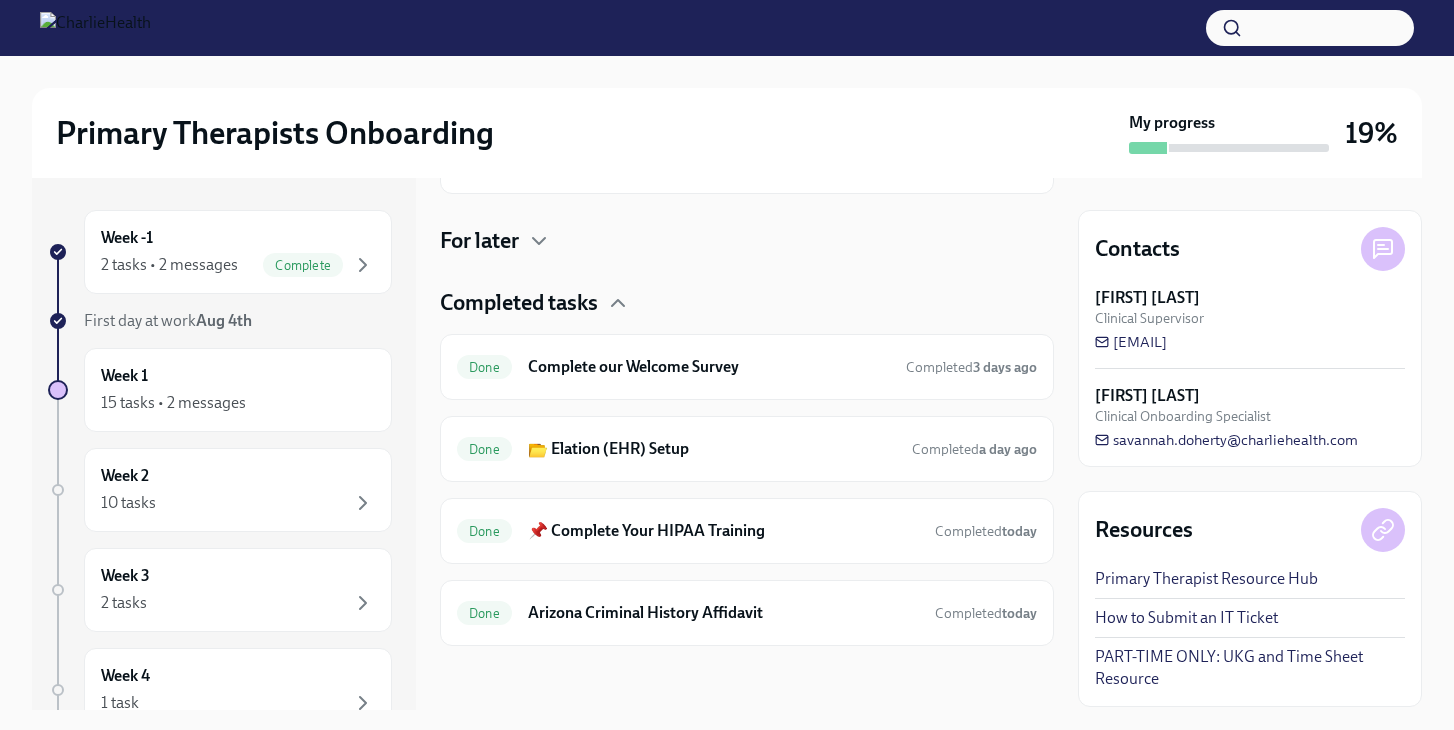 click on "🎉 Happy First Day at Charlie Health! Hi Molly,
Welcome to Charlie Health! We’re so excited to have you here. 🎉
Your first few days wil... To Do 📝 Washington Agency Affiliated Registration Due  in 5 days To Do 🏛 Pennsylvania Mandated Reporter Training Due  in 9 days To Do 📚 Docebo Training Courses Due  in 13 days Excited to Connect – Your Mentor at Charlie Health! Hi Molly!
Welcome to Charlie Health! I’m Kyle Lawser, your dedicated mentor. I’m a Senior Primary T... To Do Group Observation Due  in 4 days For later Completed tasks Done Complete our Welcome Survey  Completed  3 days ago Done 📂 Elation (EHR) Setup Completed  a day ago Done 📌 Complete Your HIPAA Training Completed  today Done Arizona Criminal History Affidavit Completed  today" at bounding box center [747, 94] 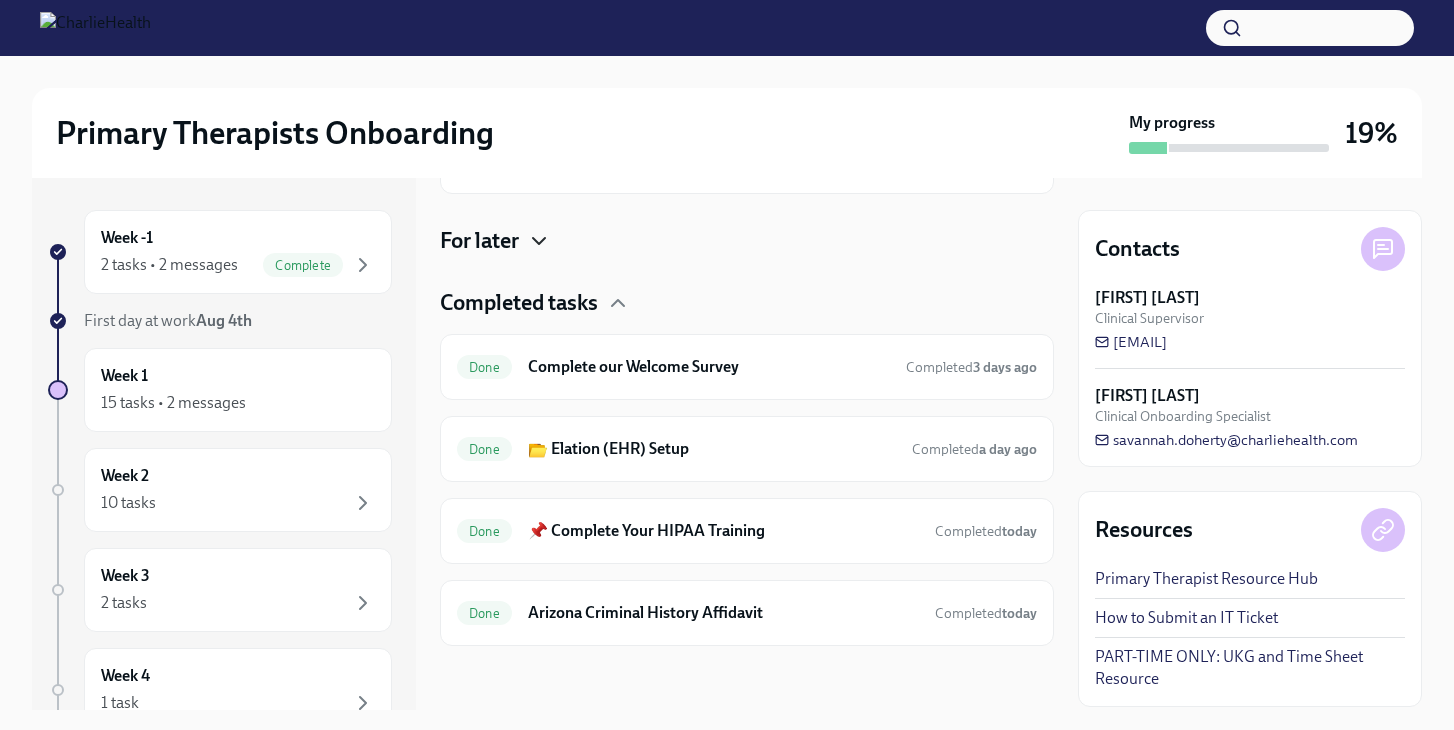 click 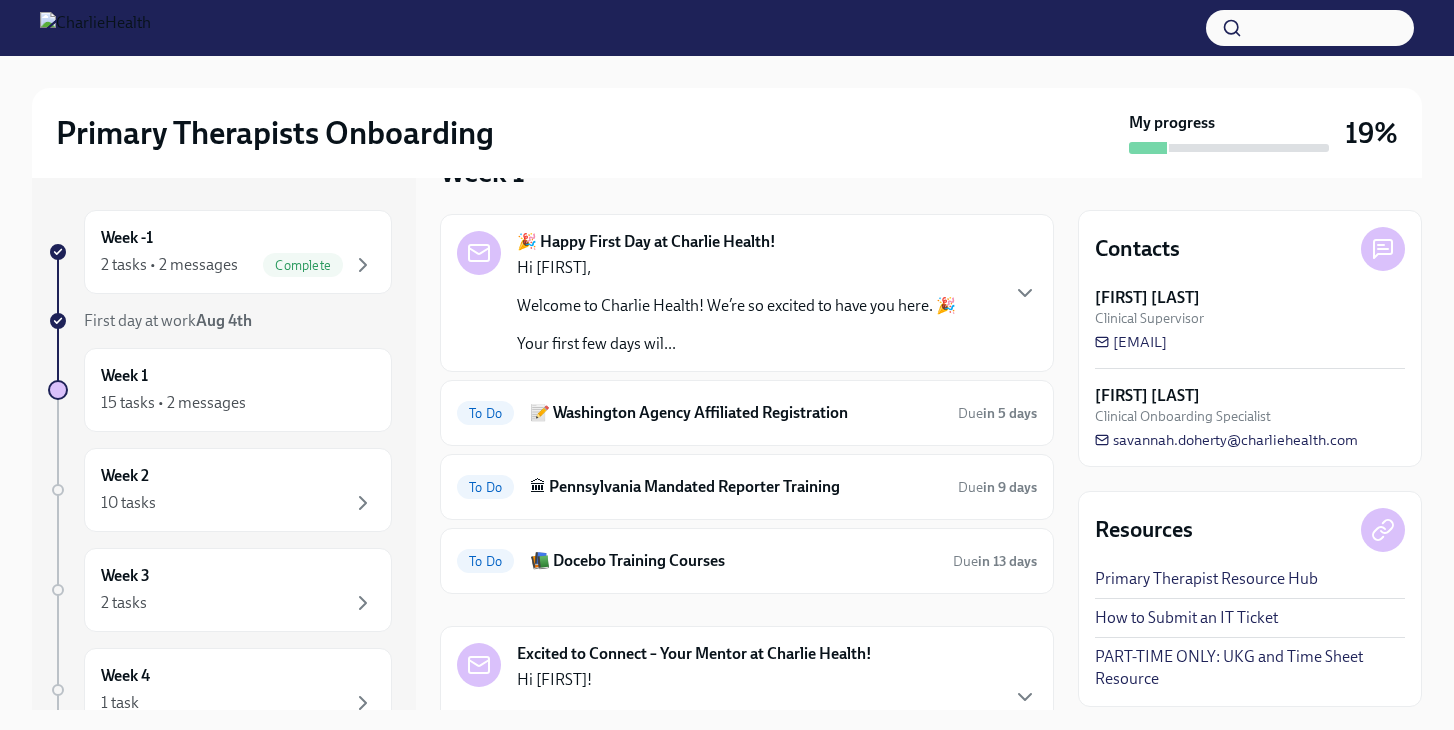 scroll, scrollTop: 0, scrollLeft: 0, axis: both 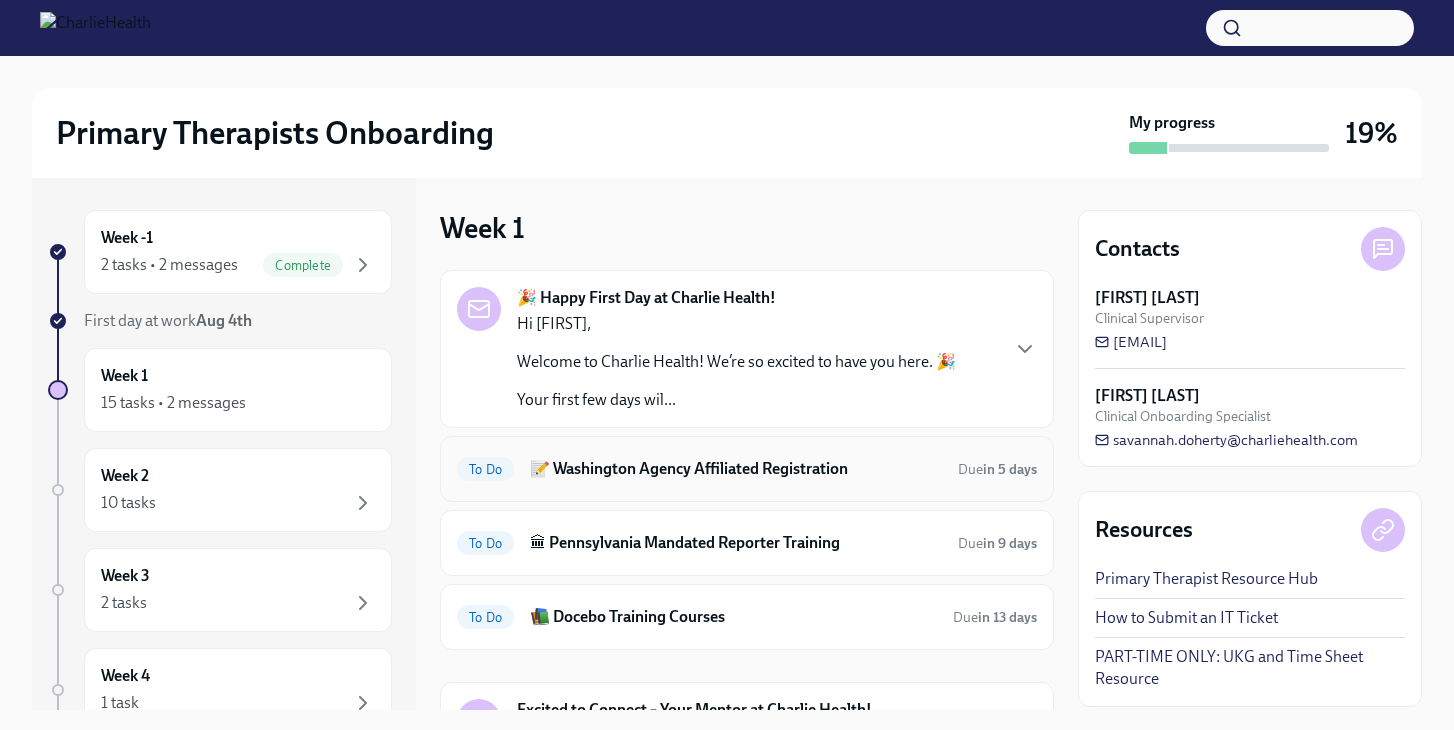 click on "To Do 📝 [STATE] Agency Affiliated Registration Due  in 5 days" at bounding box center [747, 469] 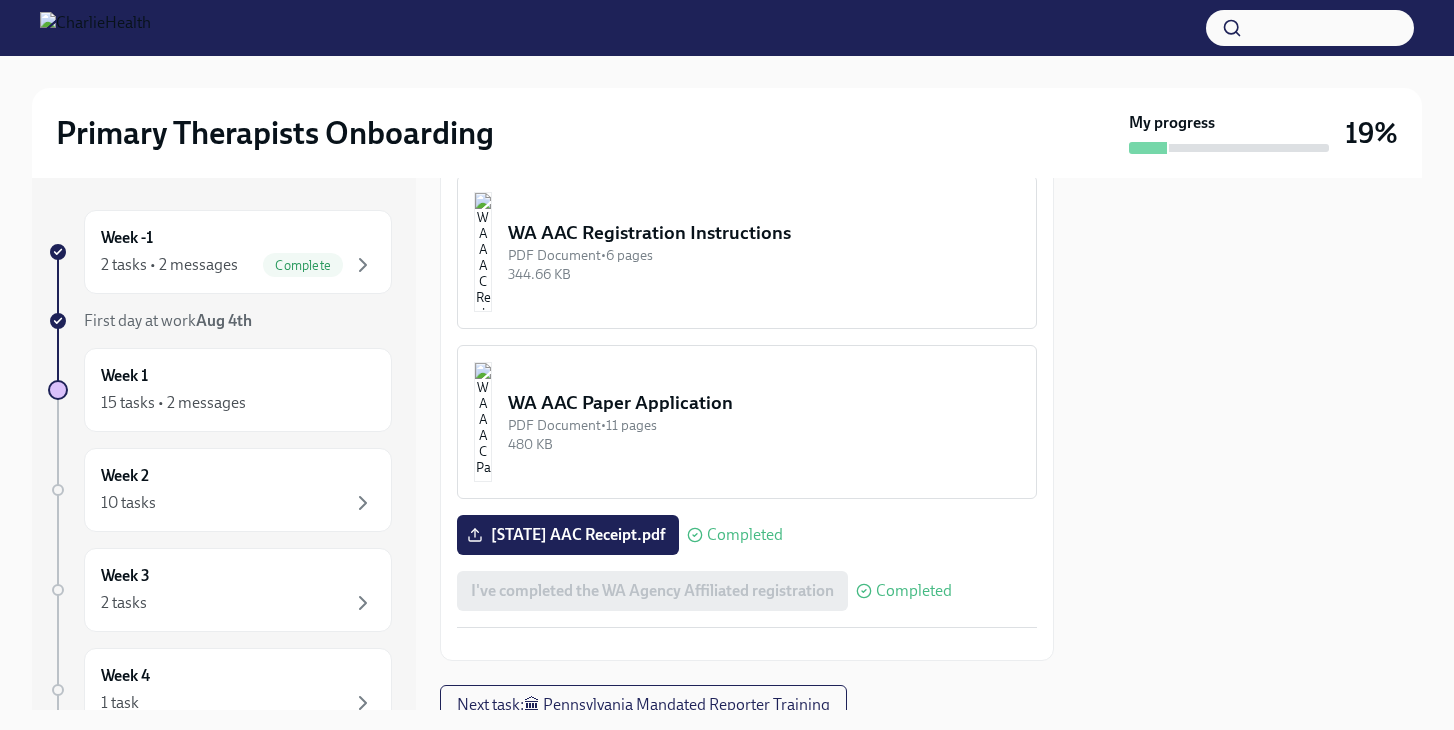 scroll, scrollTop: 1386, scrollLeft: 0, axis: vertical 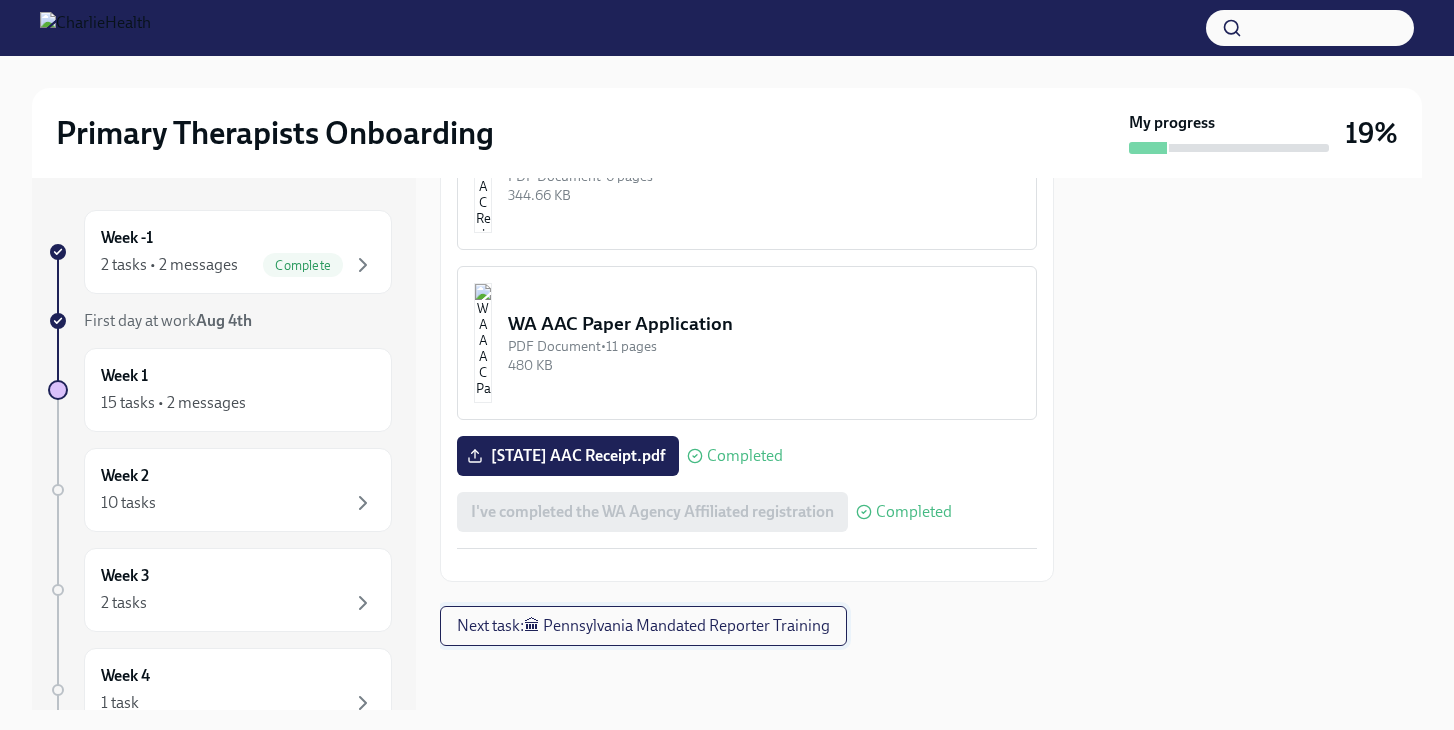 click on "Next task :  🏛 Pennsylvania Mandated Reporter Training" at bounding box center (643, 626) 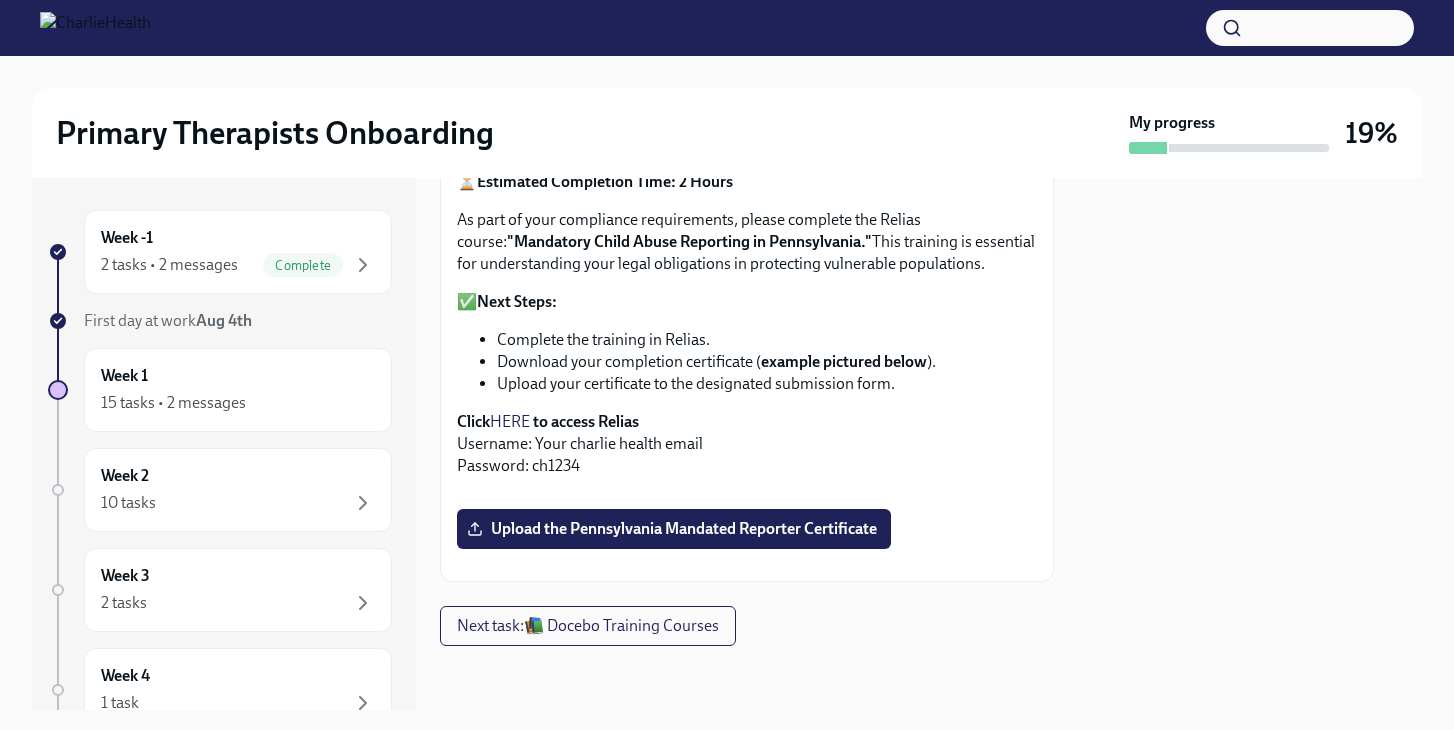 scroll, scrollTop: 540, scrollLeft: 0, axis: vertical 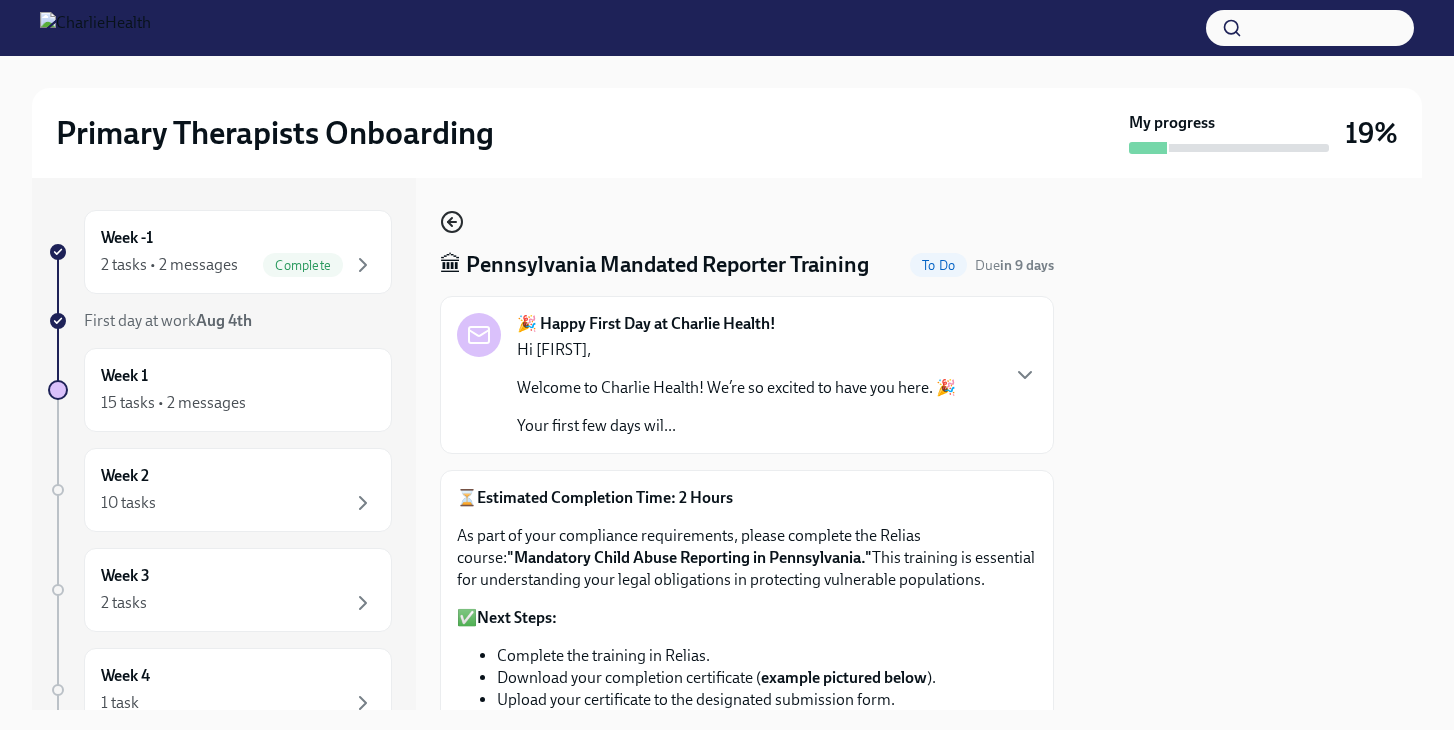 click 